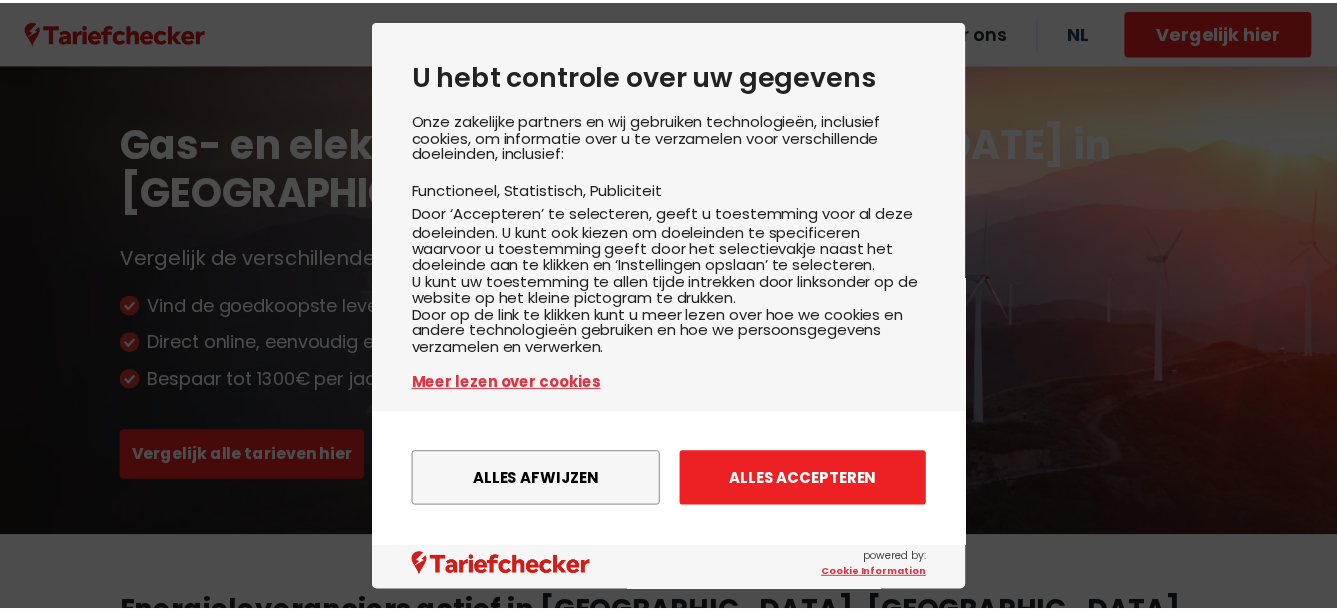 scroll, scrollTop: 0, scrollLeft: 0, axis: both 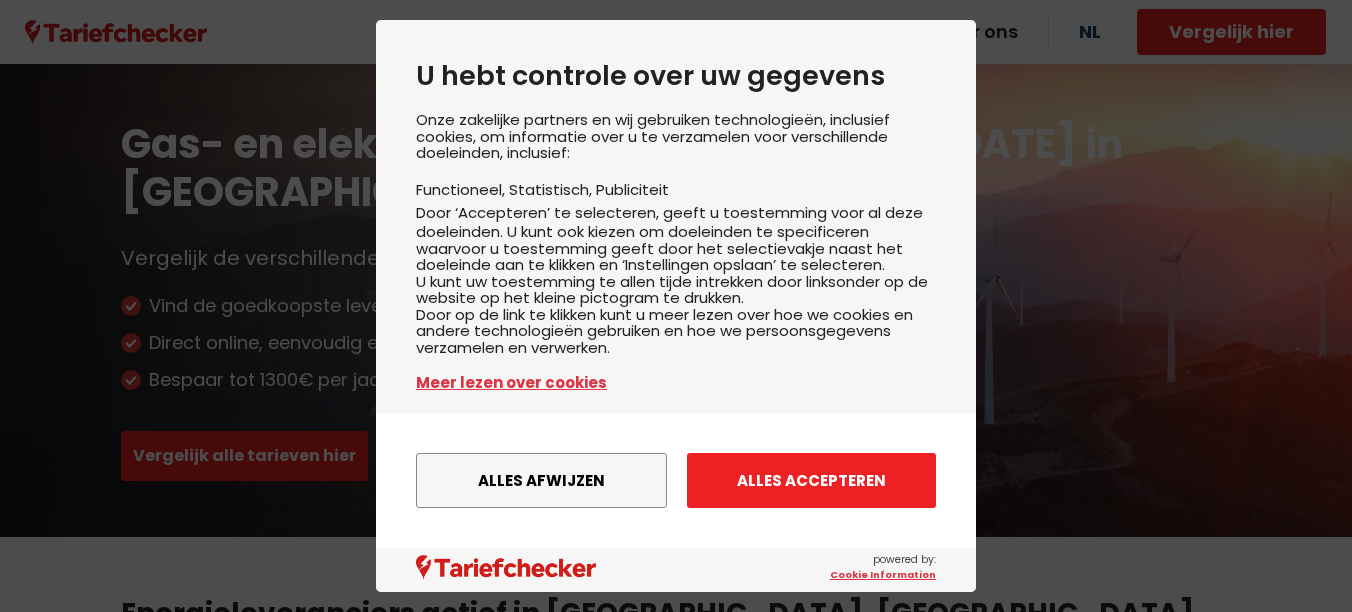 click on "Alles accepteren" at bounding box center [811, 480] 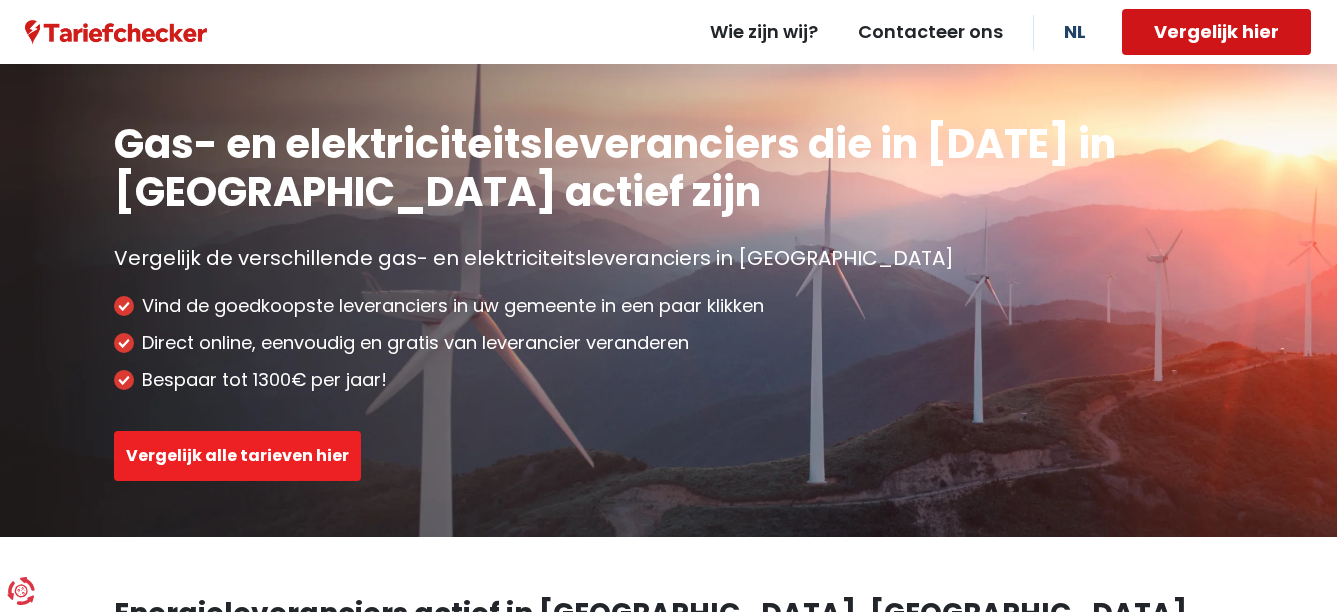 click on "Vergelijk hier" at bounding box center [1216, 32] 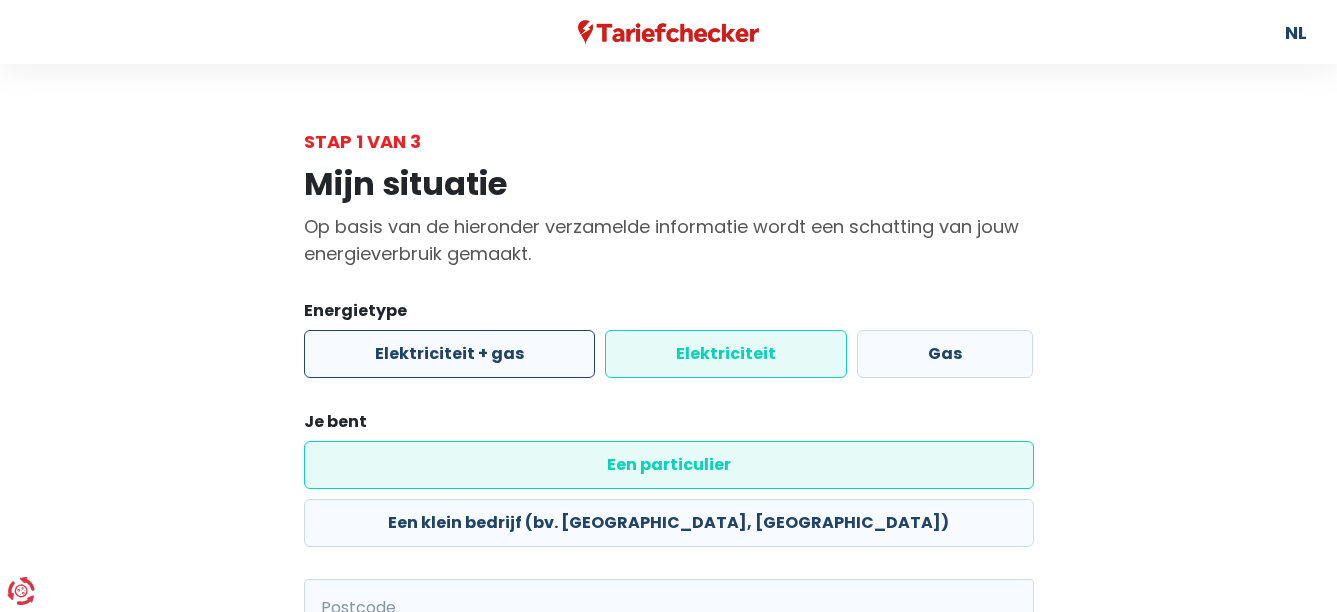 click on "Elektriciteit + gas" at bounding box center [449, 354] 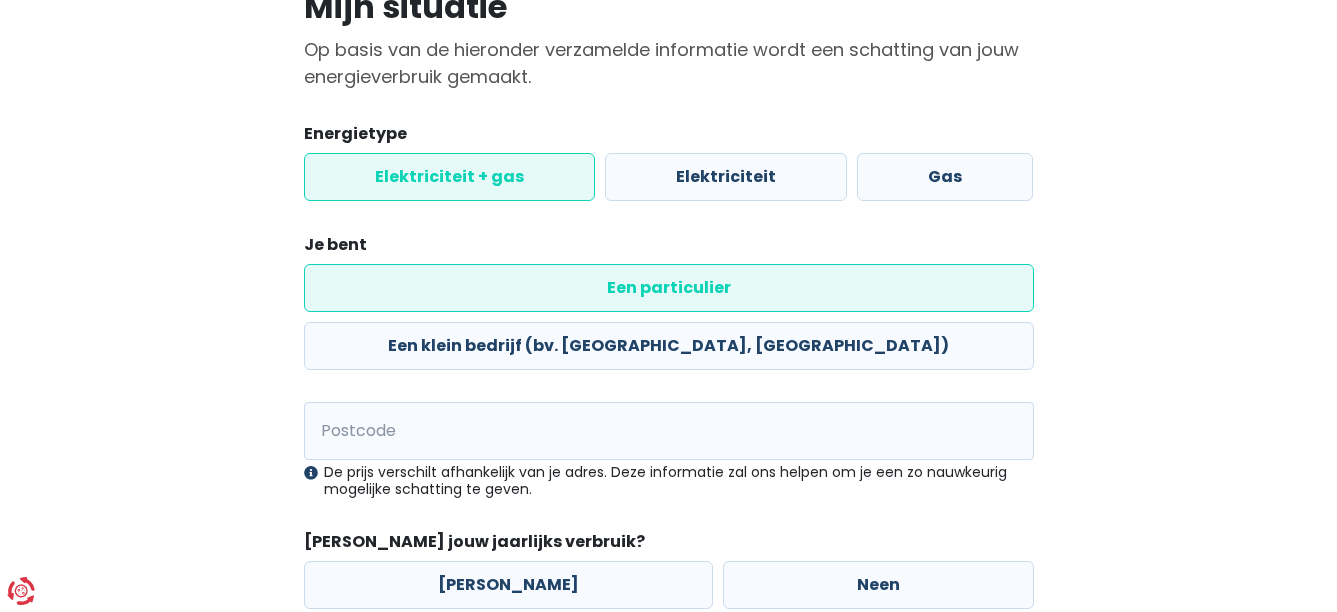 scroll, scrollTop: 271, scrollLeft: 0, axis: vertical 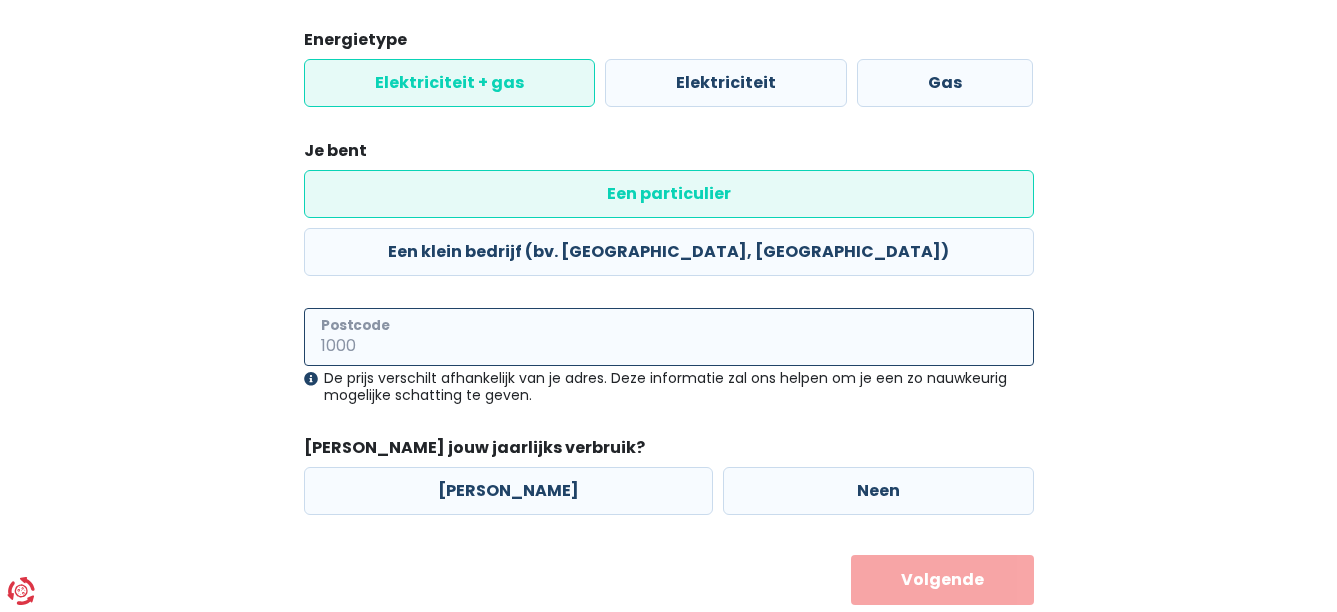 click on "Postcode" at bounding box center [669, 337] 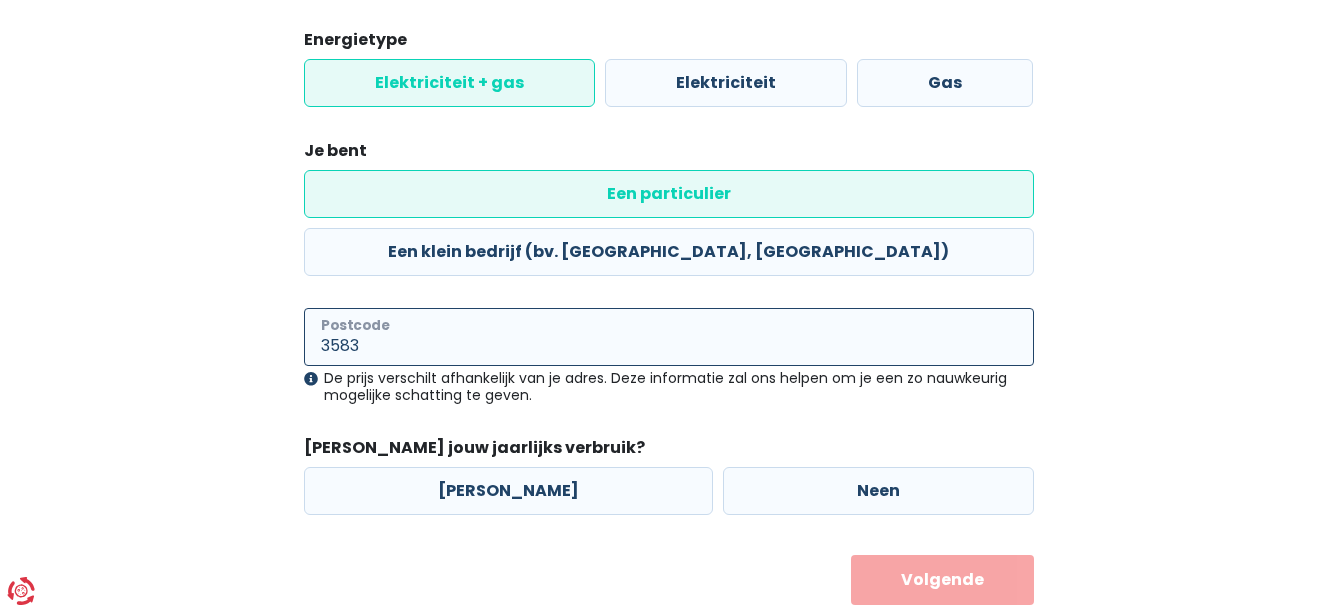 click on "3583" at bounding box center [669, 337] 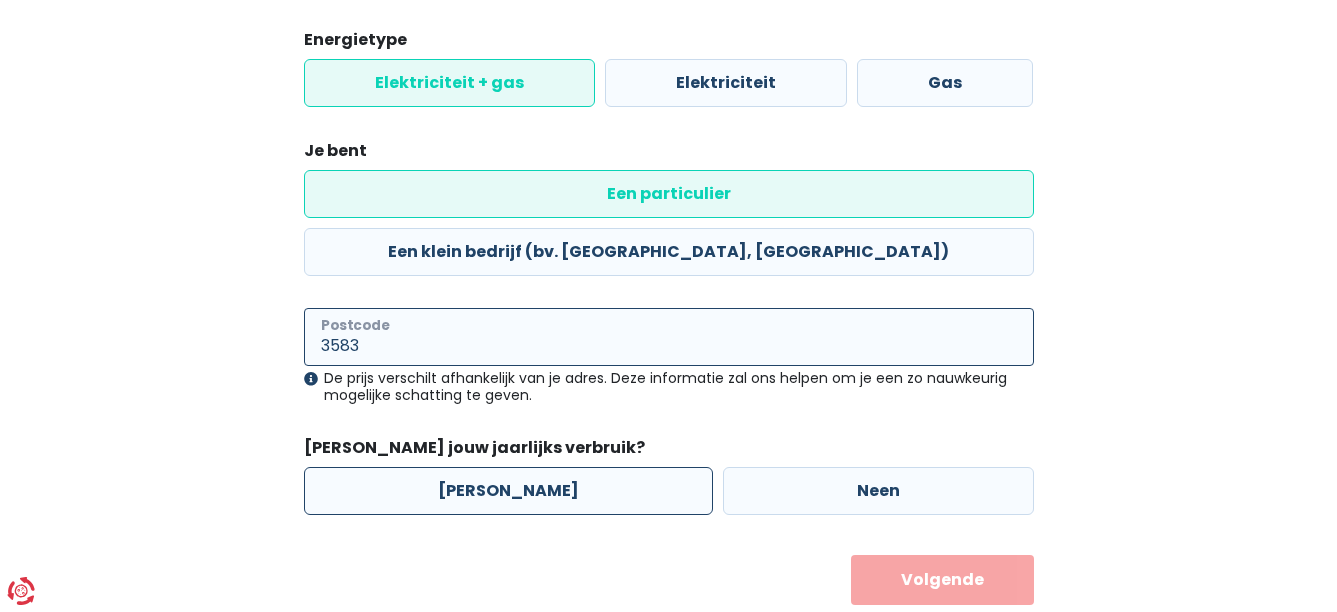 type on "3583" 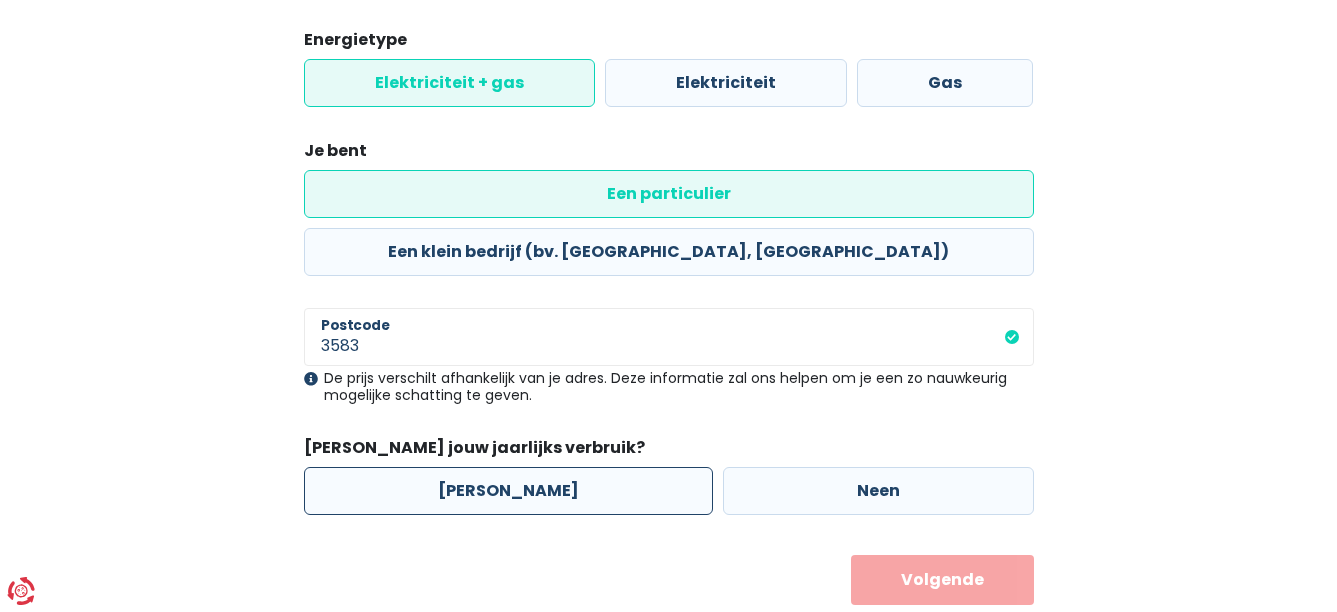 click on "[PERSON_NAME]" at bounding box center [508, 491] 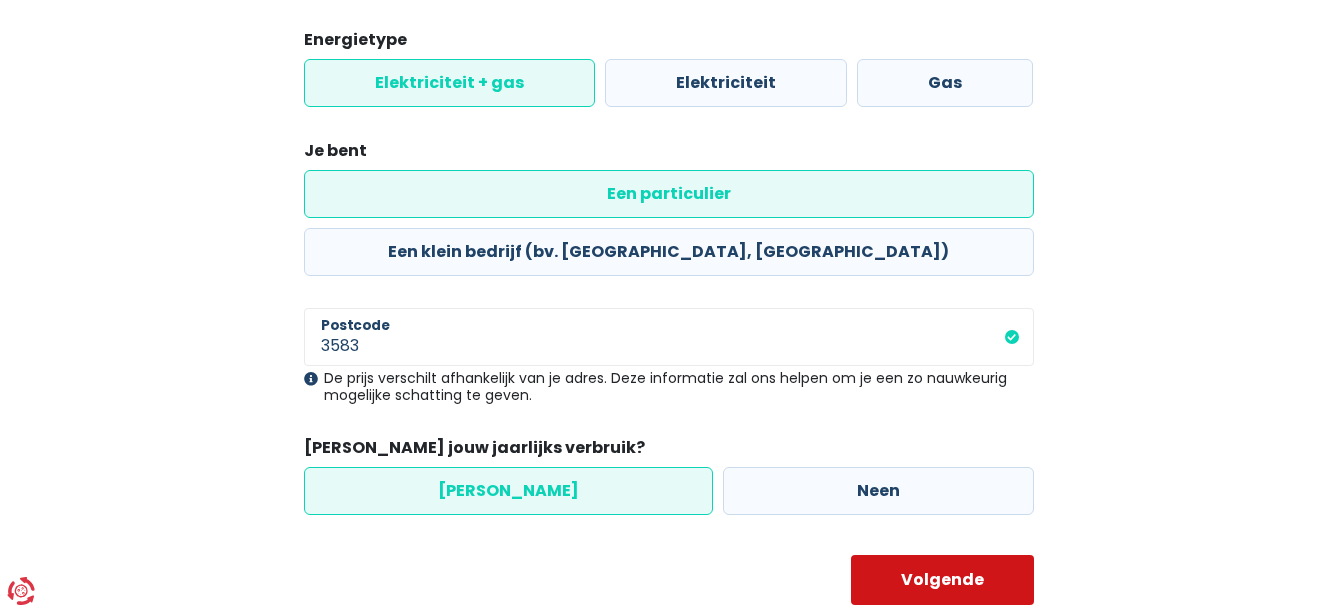 click on "Volgende" at bounding box center (942, 580) 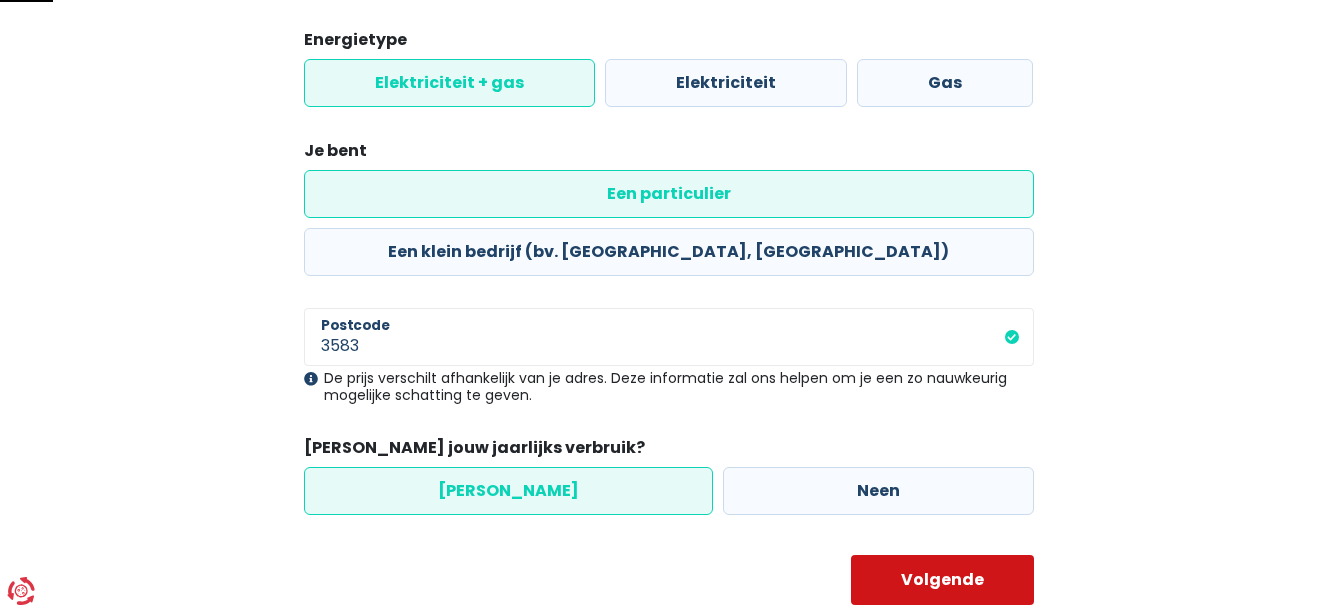 select 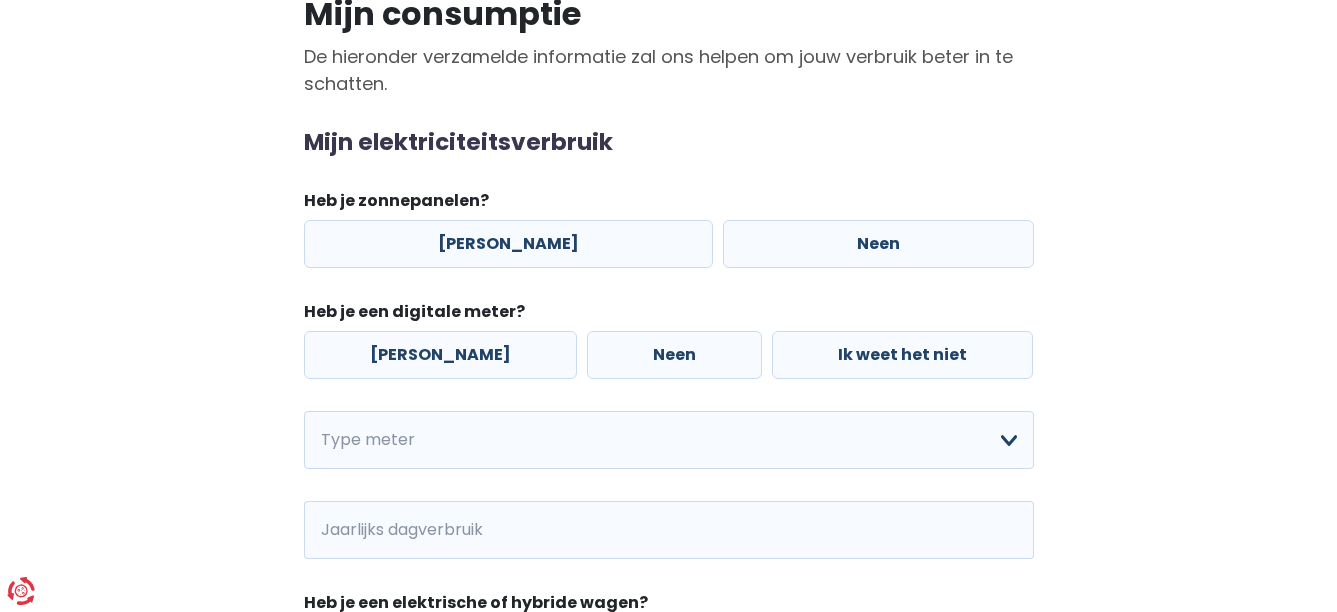 scroll, scrollTop: 200, scrollLeft: 0, axis: vertical 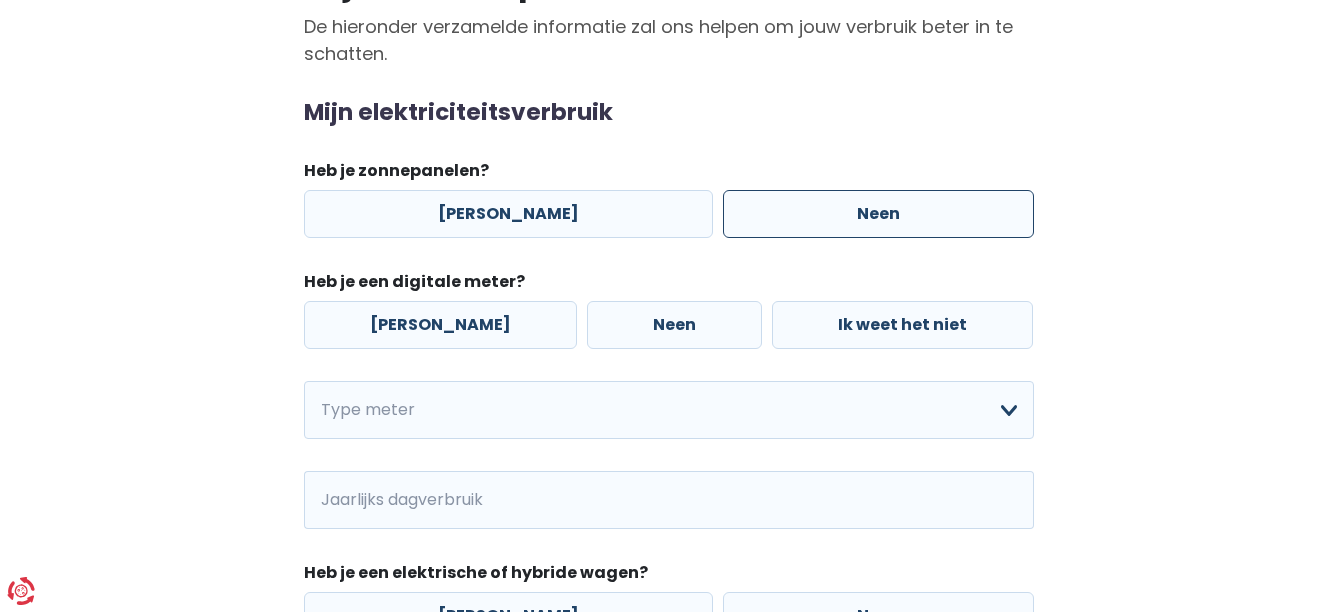 click on "Neen" at bounding box center [878, 214] 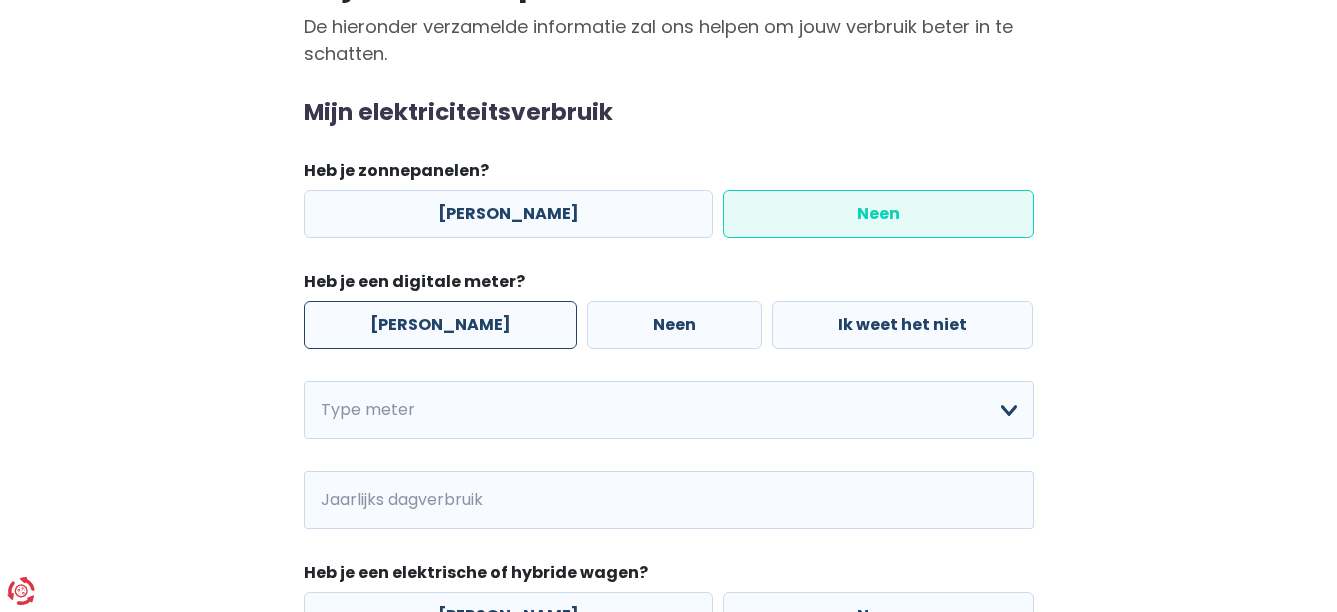 click on "[PERSON_NAME]" at bounding box center (440, 325) 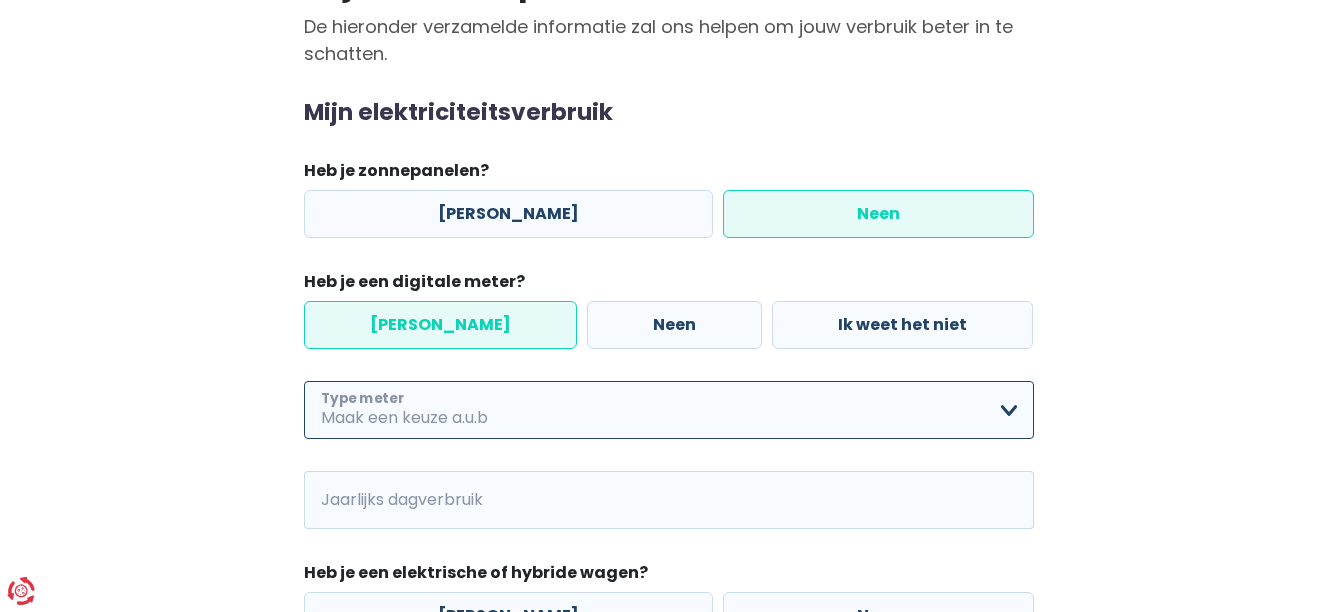 click on "Enkelvoudig Tweevoudig Enkelvoudig + uitsluitend nachttarief Tweevoudig + uitsluitend nachttarief Ik weet het niet
Maak een keuze a.u.b" at bounding box center [669, 410] 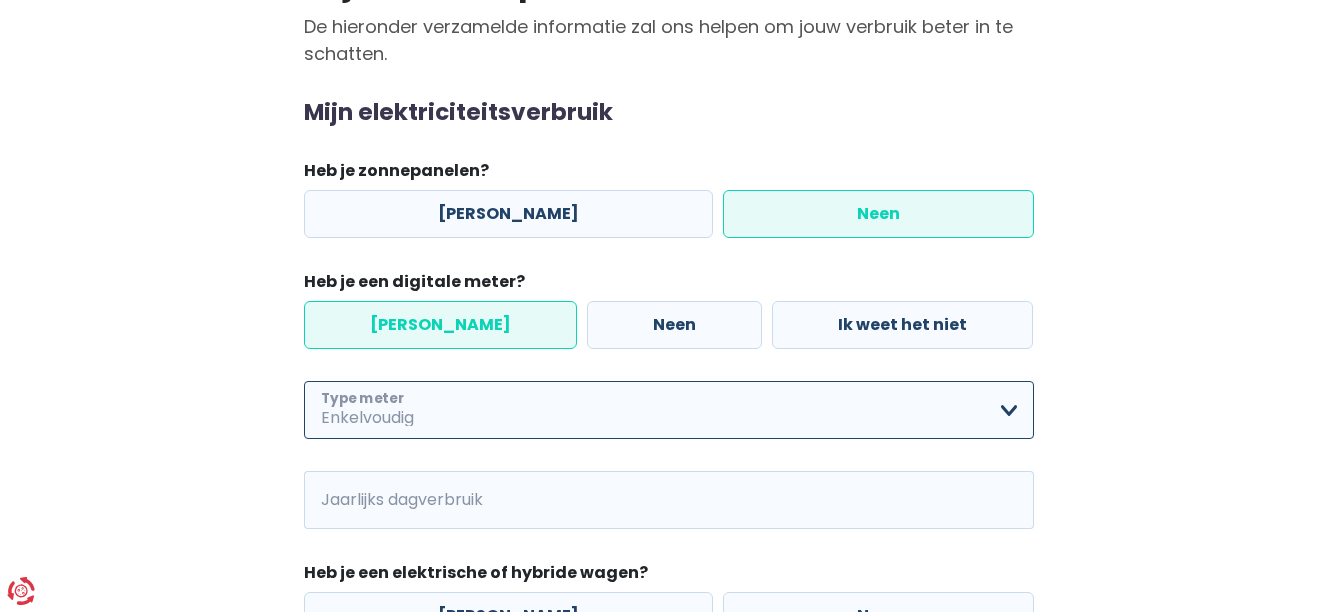 click on "Enkelvoudig Tweevoudig Enkelvoudig + uitsluitend nachttarief Tweevoudig + uitsluitend nachttarief Ik weet het niet
Maak een keuze a.u.b" at bounding box center (669, 410) 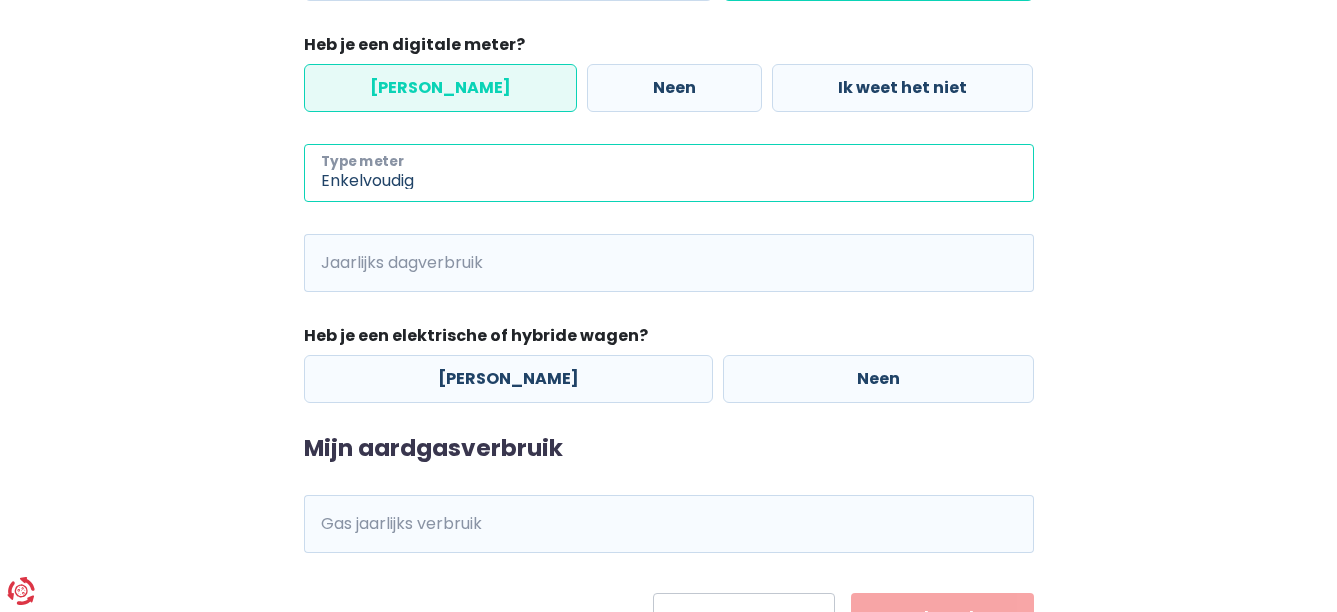 scroll, scrollTop: 500, scrollLeft: 0, axis: vertical 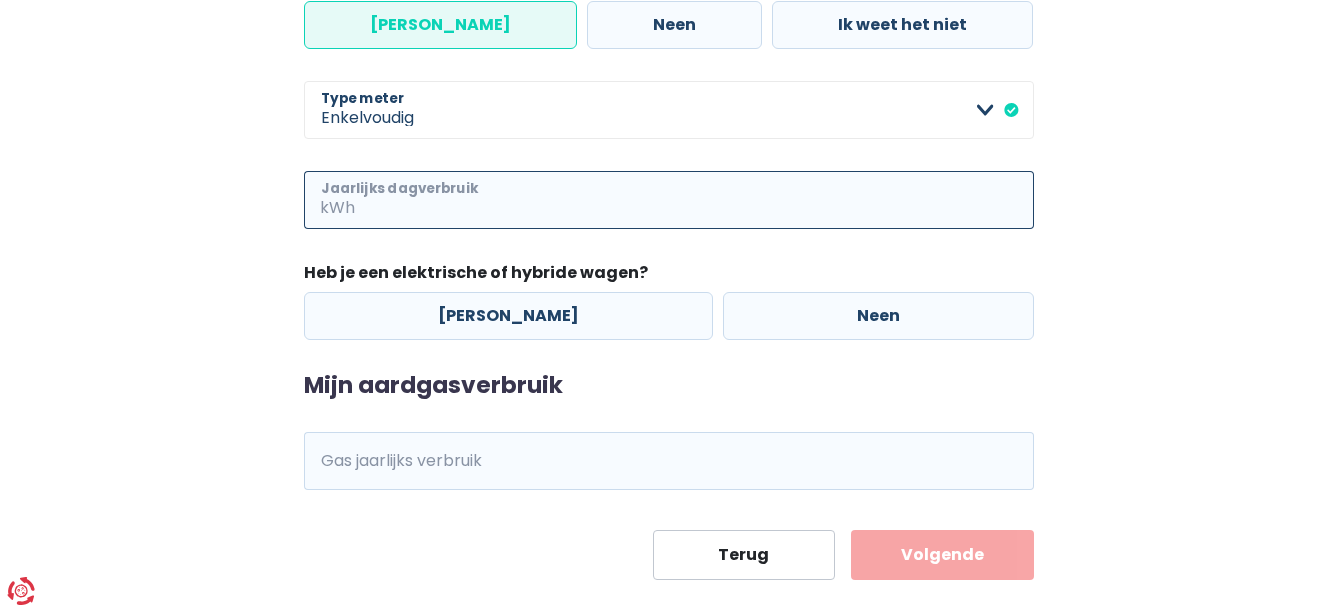 click on "Jaarlijks dagverbruik" at bounding box center [696, 200] 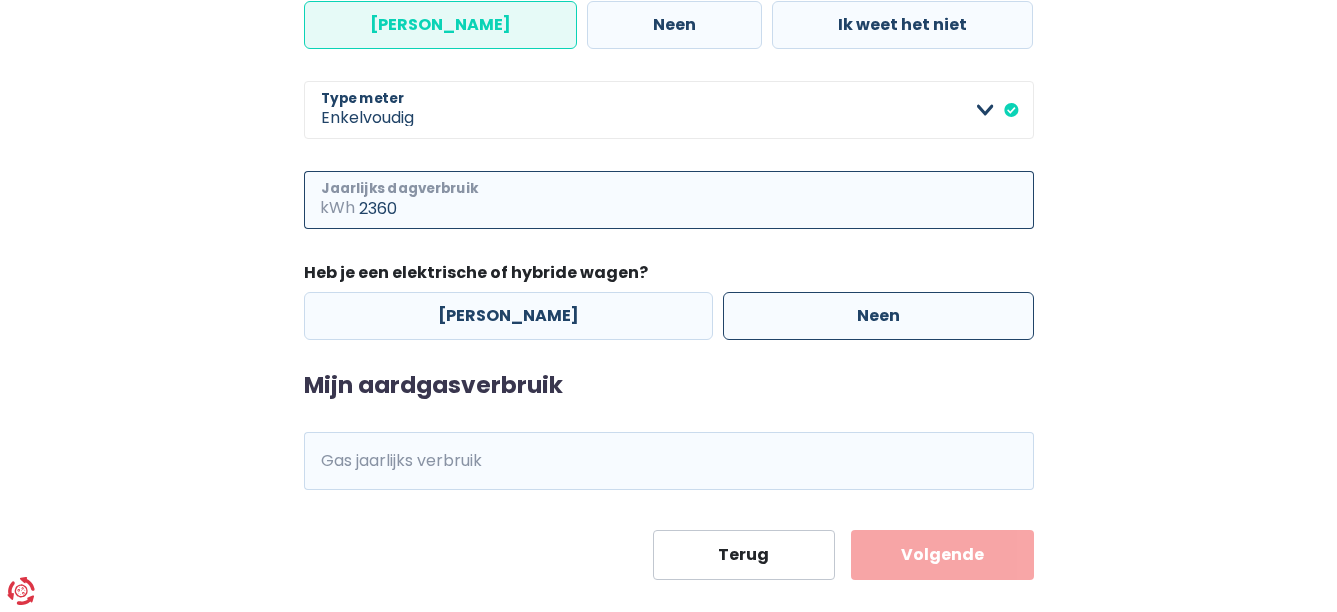 type on "2360" 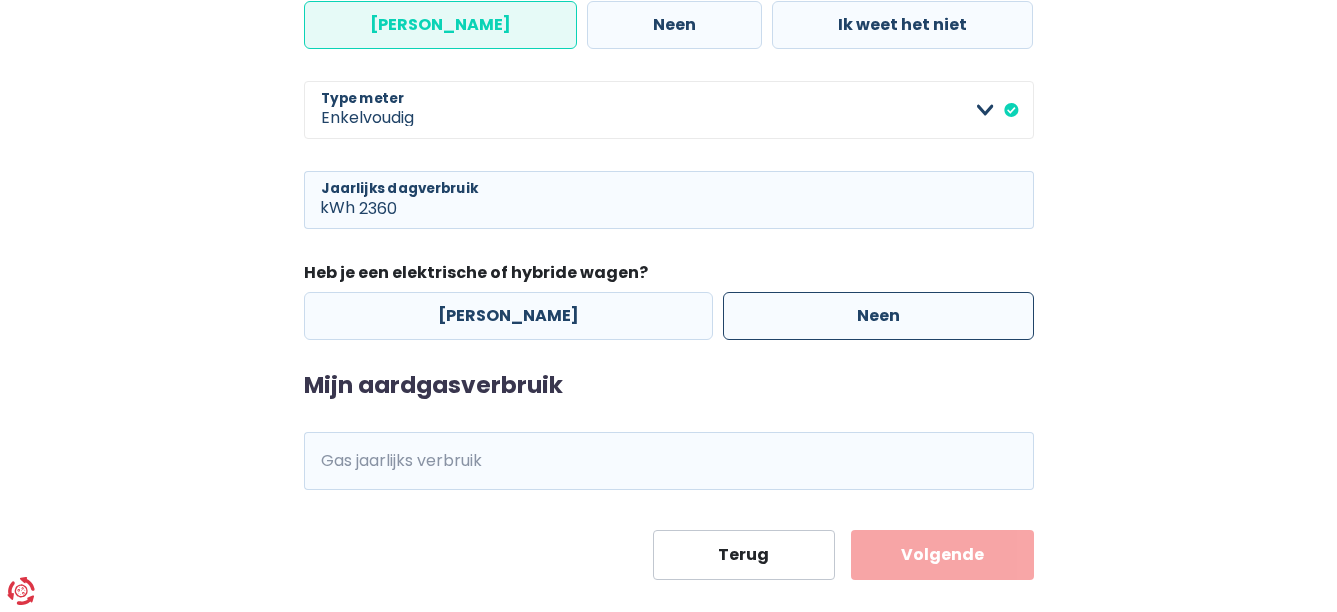 click on "Neen" at bounding box center (878, 316) 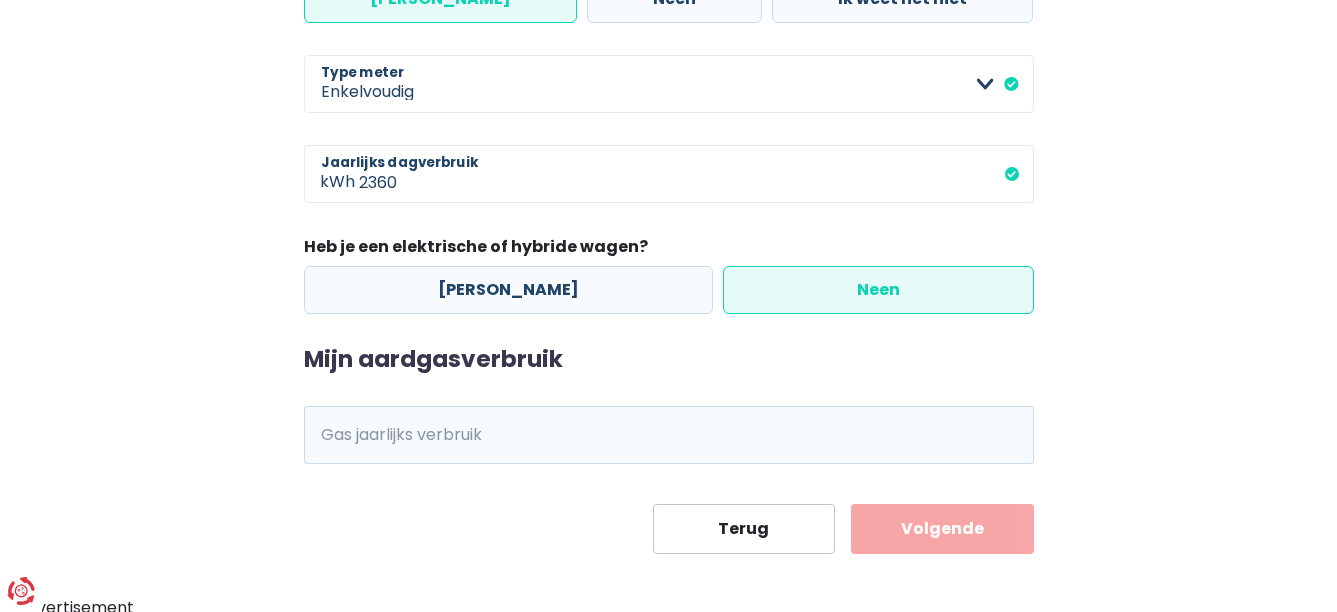 scroll, scrollTop: 533, scrollLeft: 0, axis: vertical 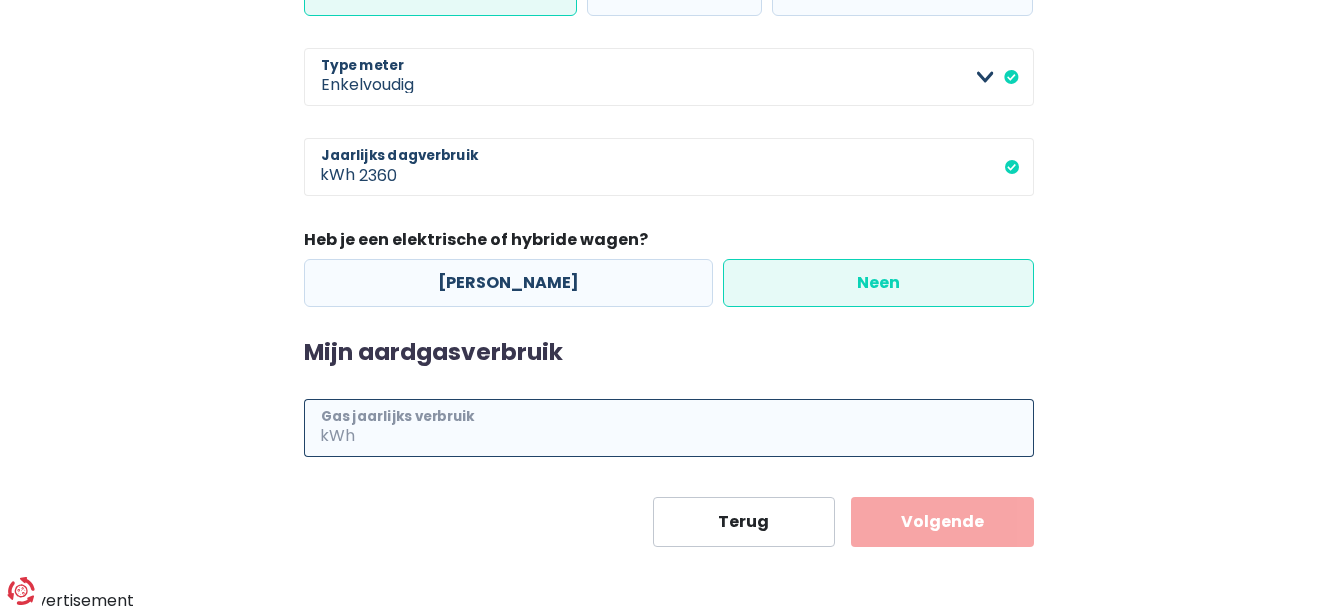 click on "Gas jaarlijks verbruik" at bounding box center [696, 428] 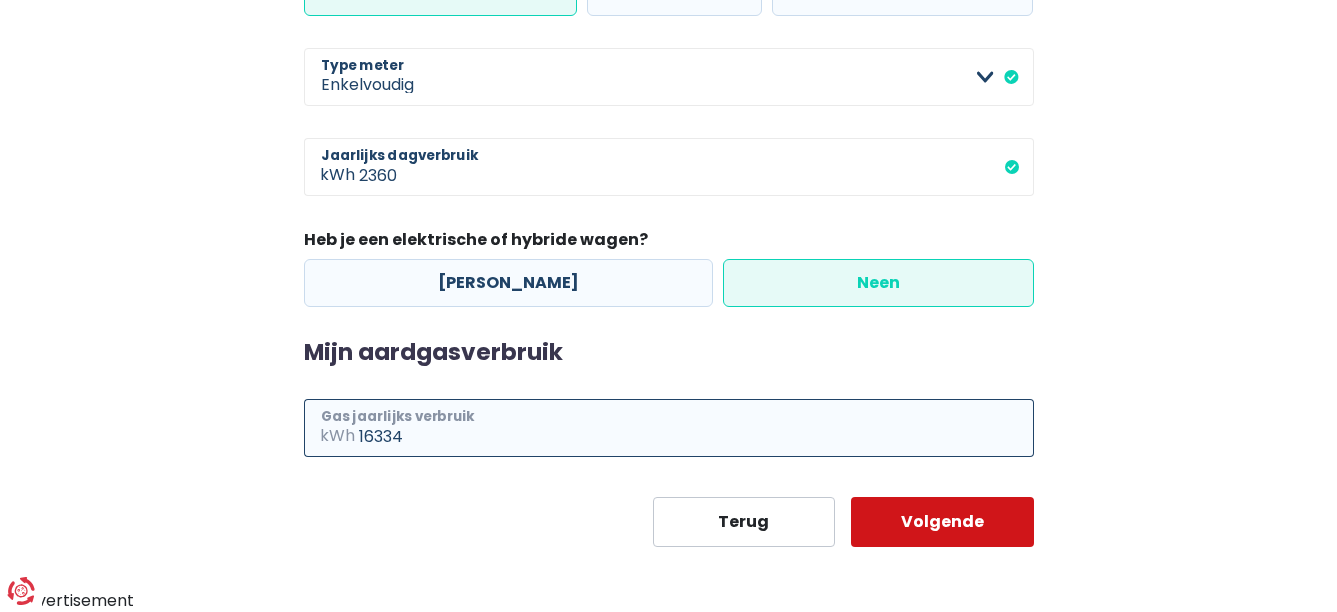 type on "16334" 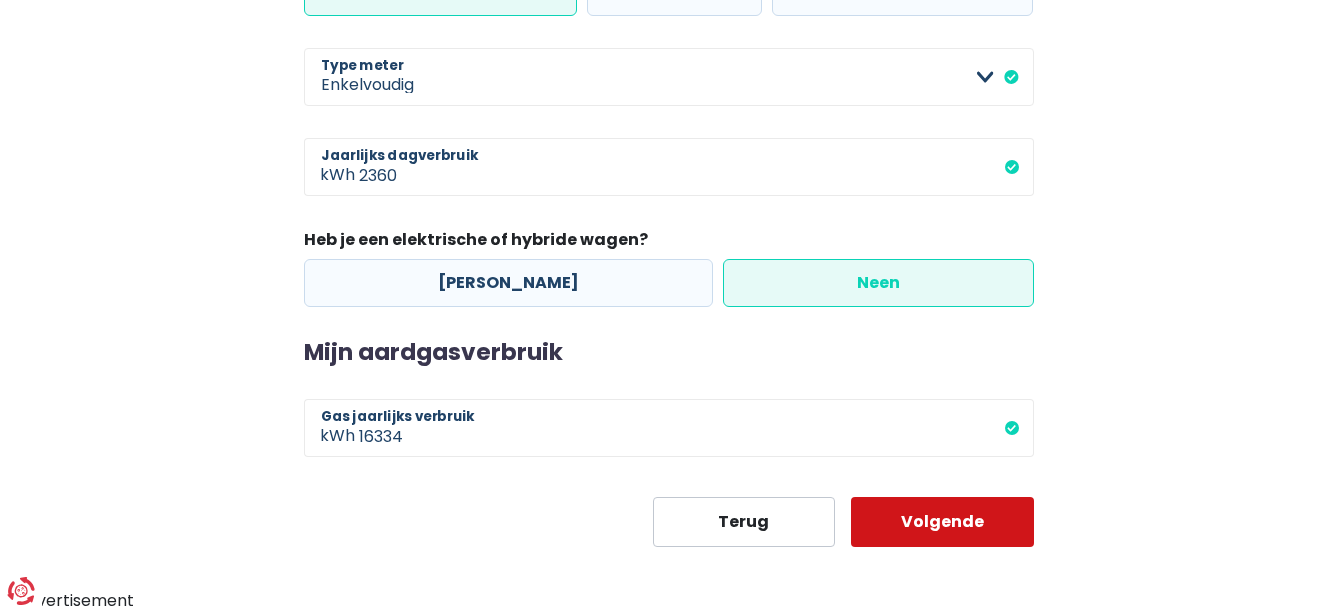 click on "Volgende" at bounding box center [942, 522] 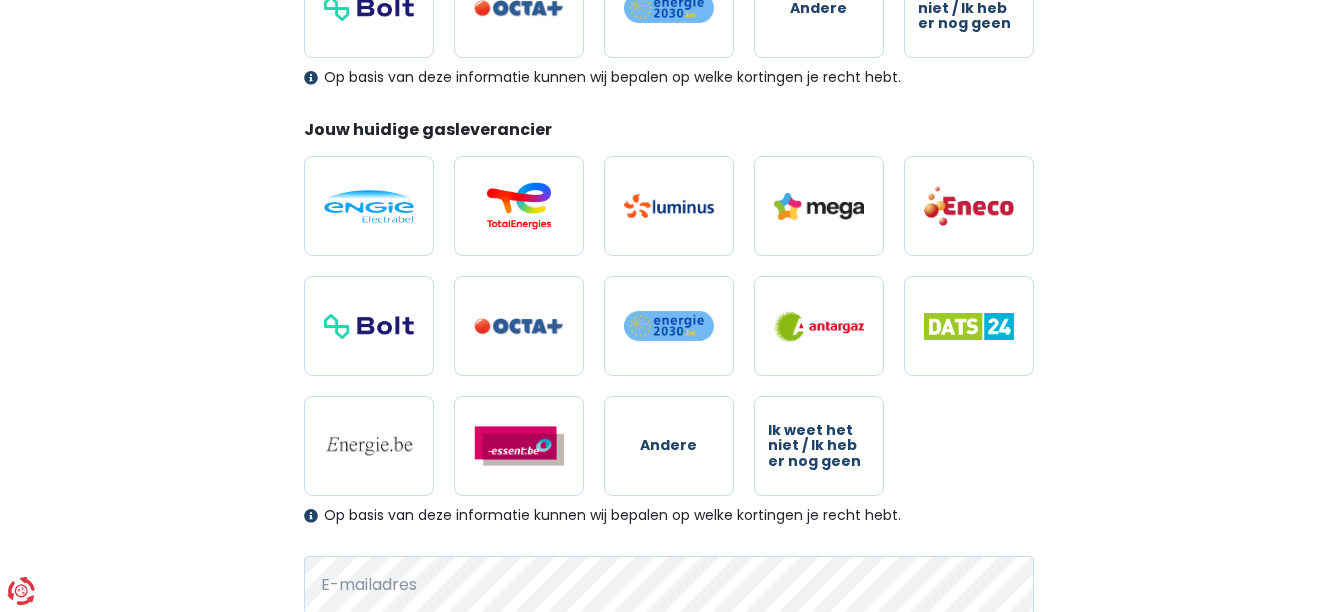 scroll, scrollTop: 463, scrollLeft: 0, axis: vertical 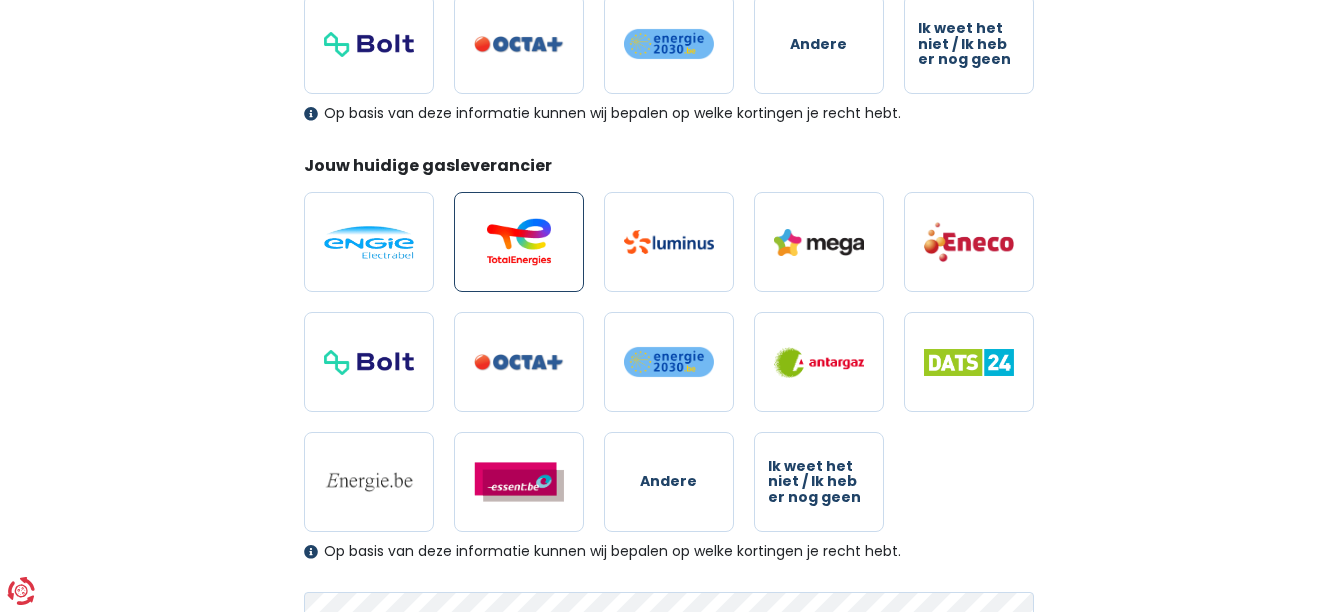 click at bounding box center [519, 242] 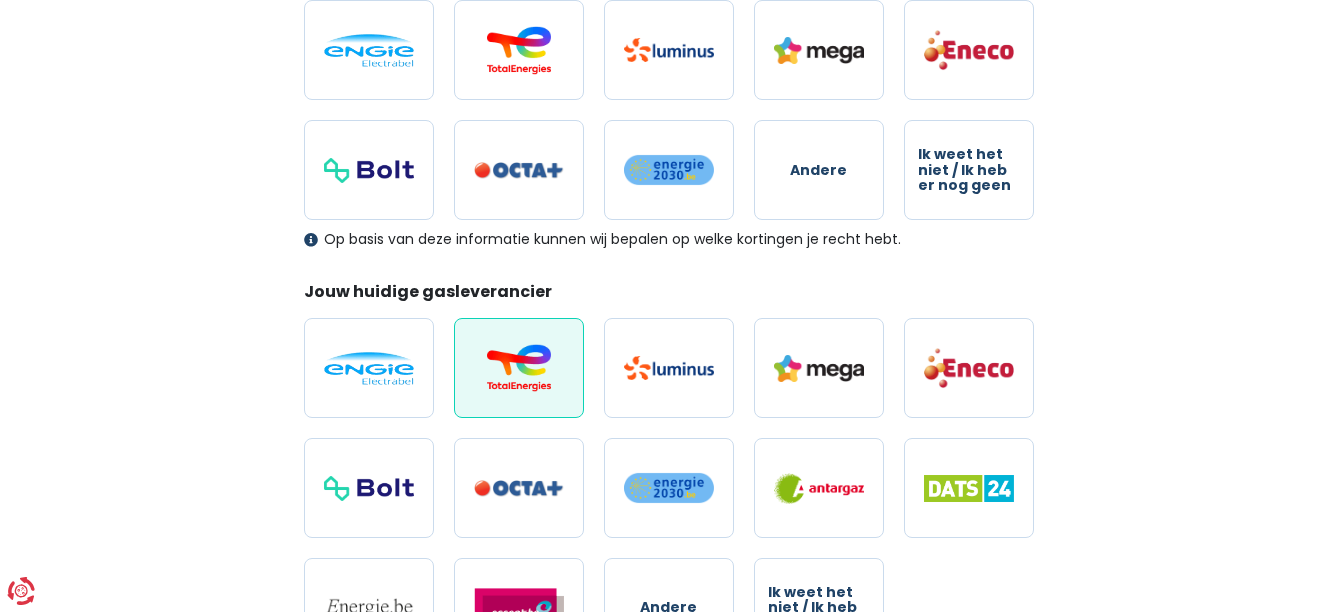 scroll, scrollTop: 163, scrollLeft: 0, axis: vertical 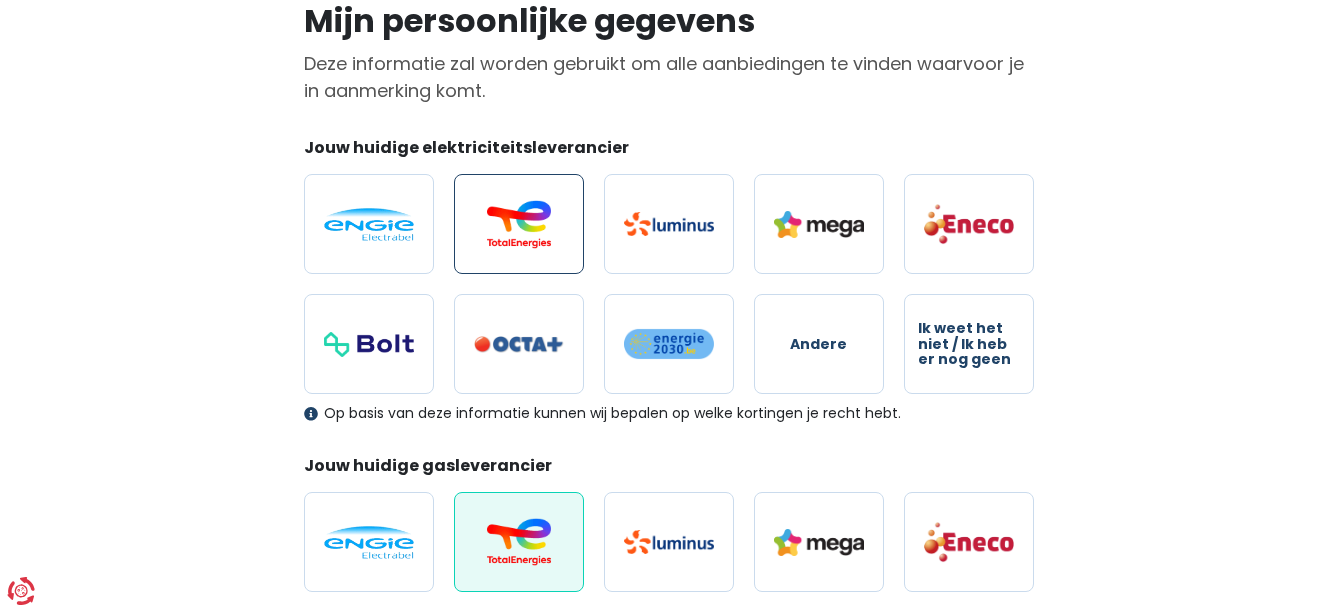 click at bounding box center (519, 224) 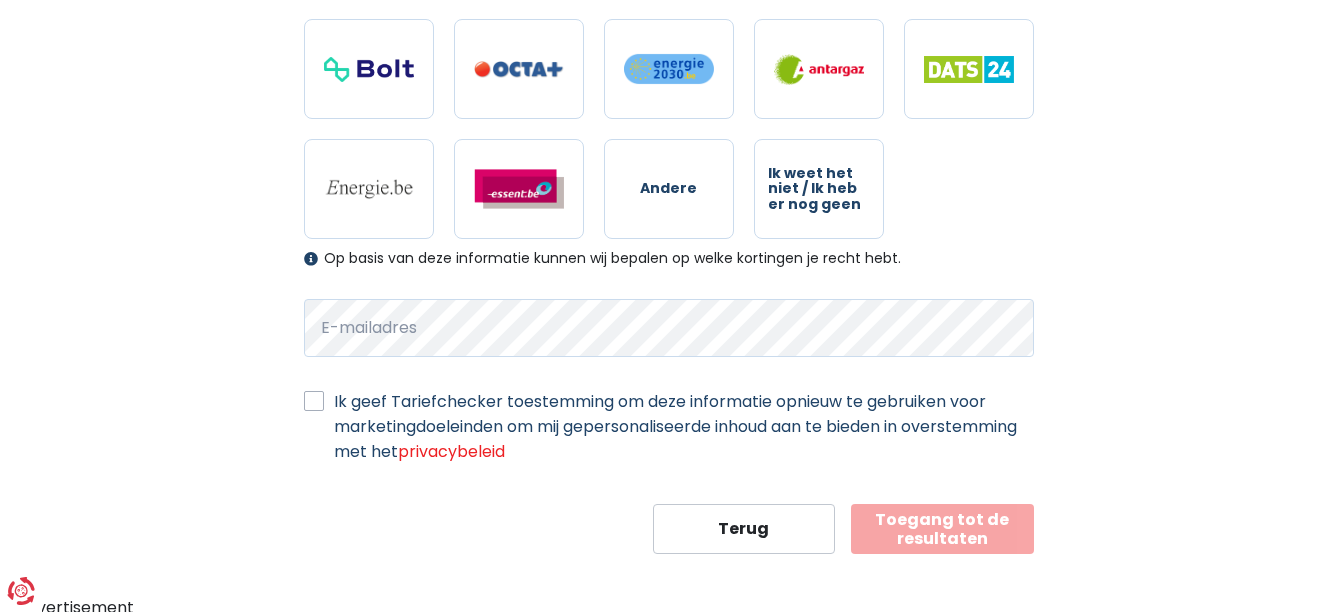 scroll, scrollTop: 763, scrollLeft: 0, axis: vertical 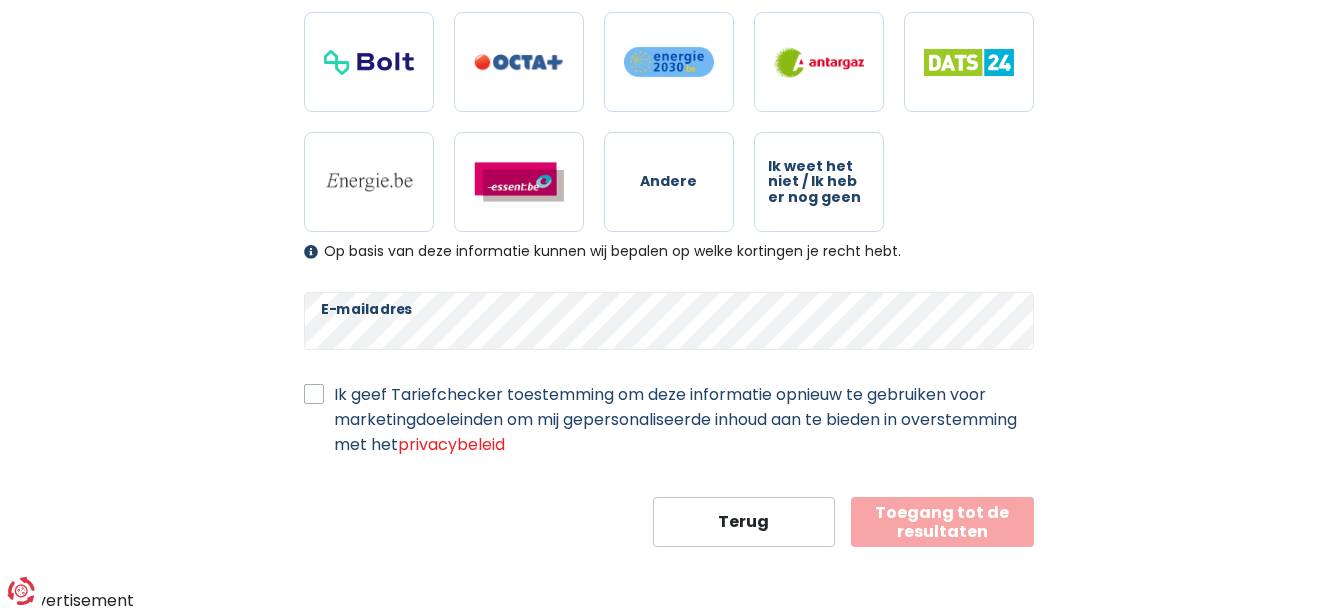 drag, startPoint x: 1220, startPoint y: 511, endPoint x: 1184, endPoint y: 521, distance: 37.363083 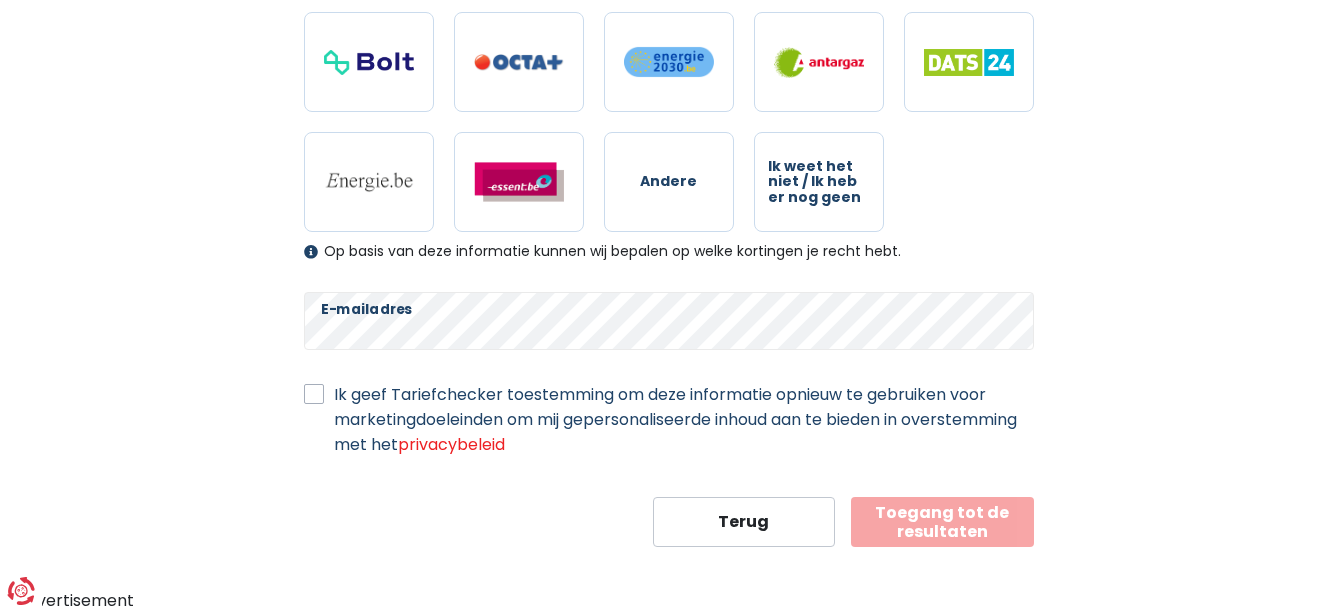 click on "Ik geef Tariefchecker toestemming om deze informatie opnieuw te gebruiken voor marketingdoeleinden om mij gepersonaliseerde inhoud aan te bieden in overstemming met het
privacybeleid" at bounding box center [684, 419] 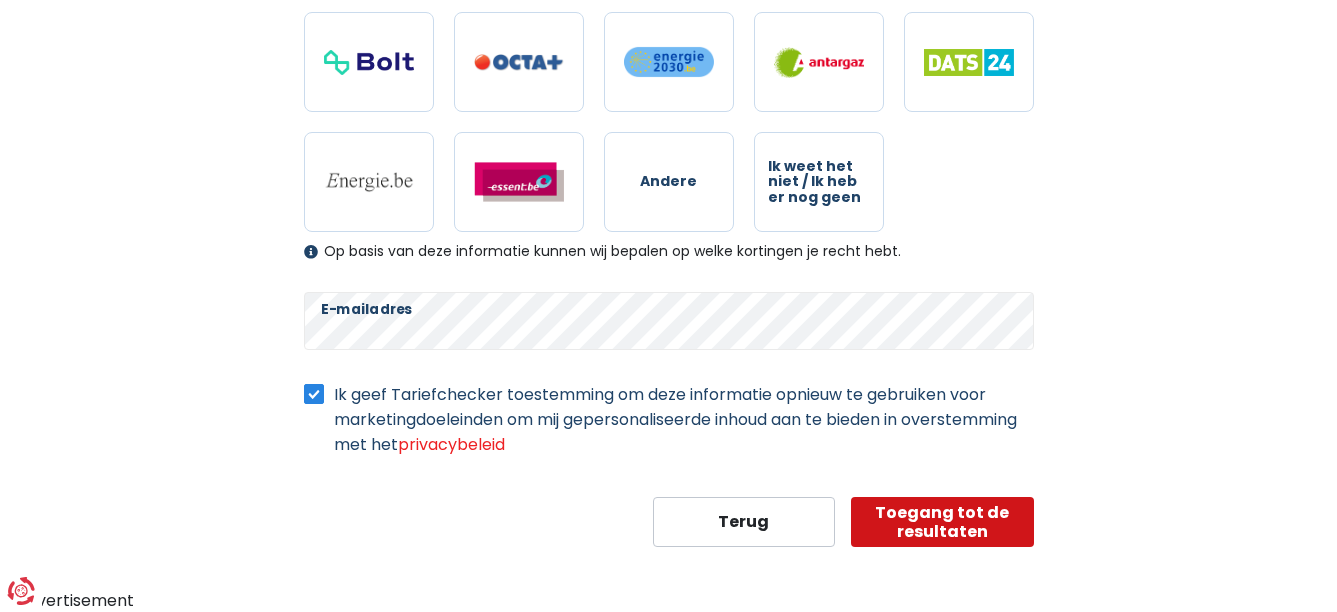 click on "Toegang tot de resultaten" at bounding box center [942, 522] 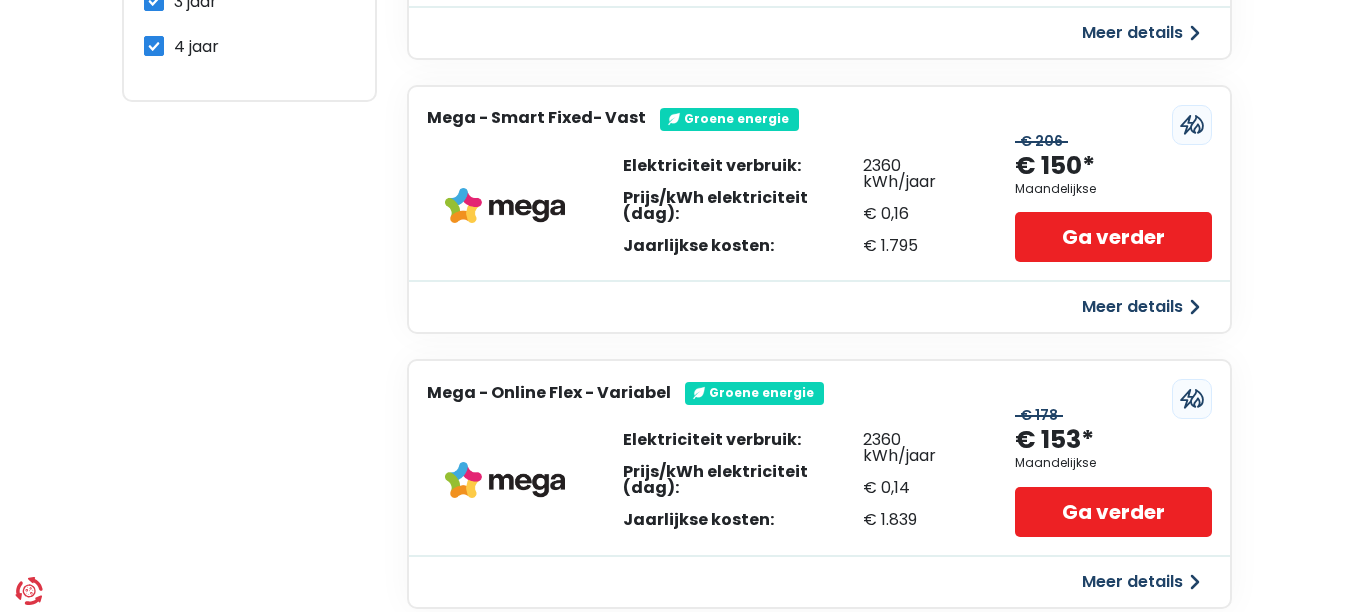 scroll, scrollTop: 1200, scrollLeft: 0, axis: vertical 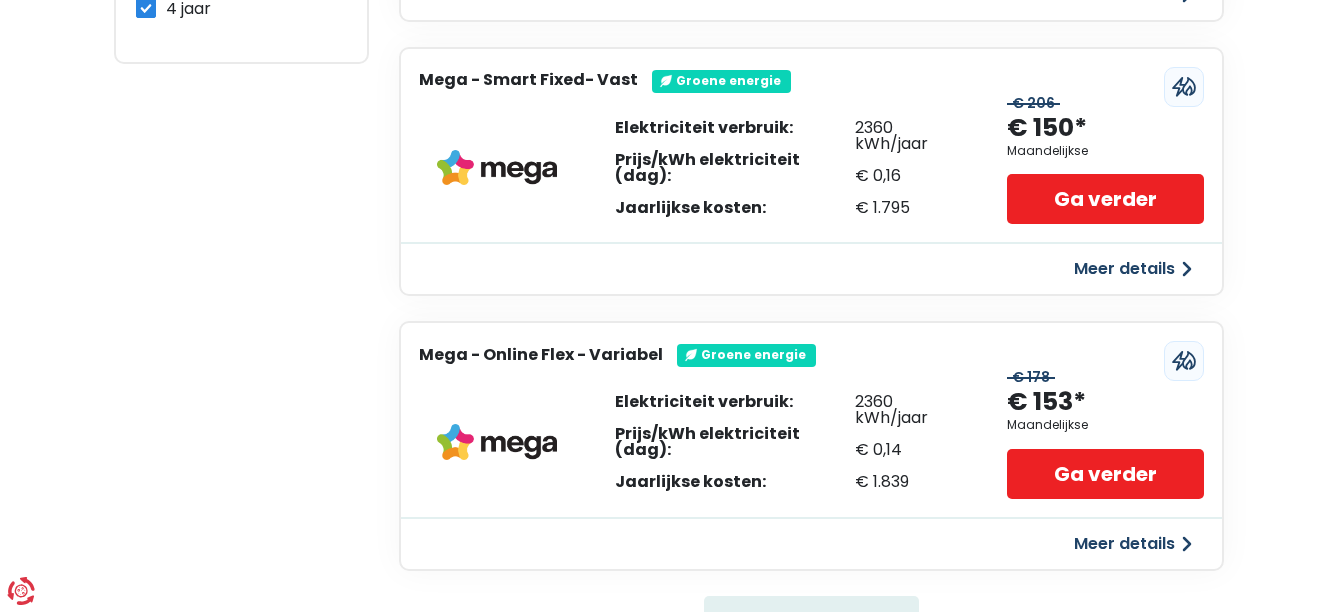 click on "Meer details" at bounding box center (1133, 269) 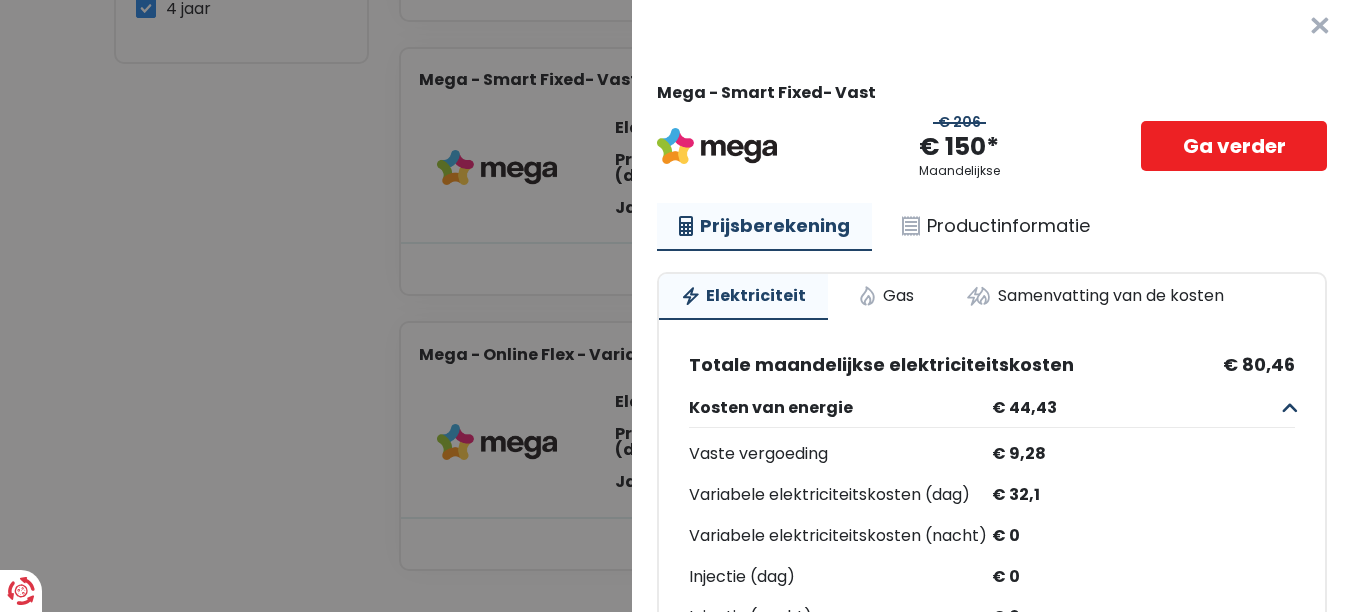 scroll, scrollTop: 0, scrollLeft: 0, axis: both 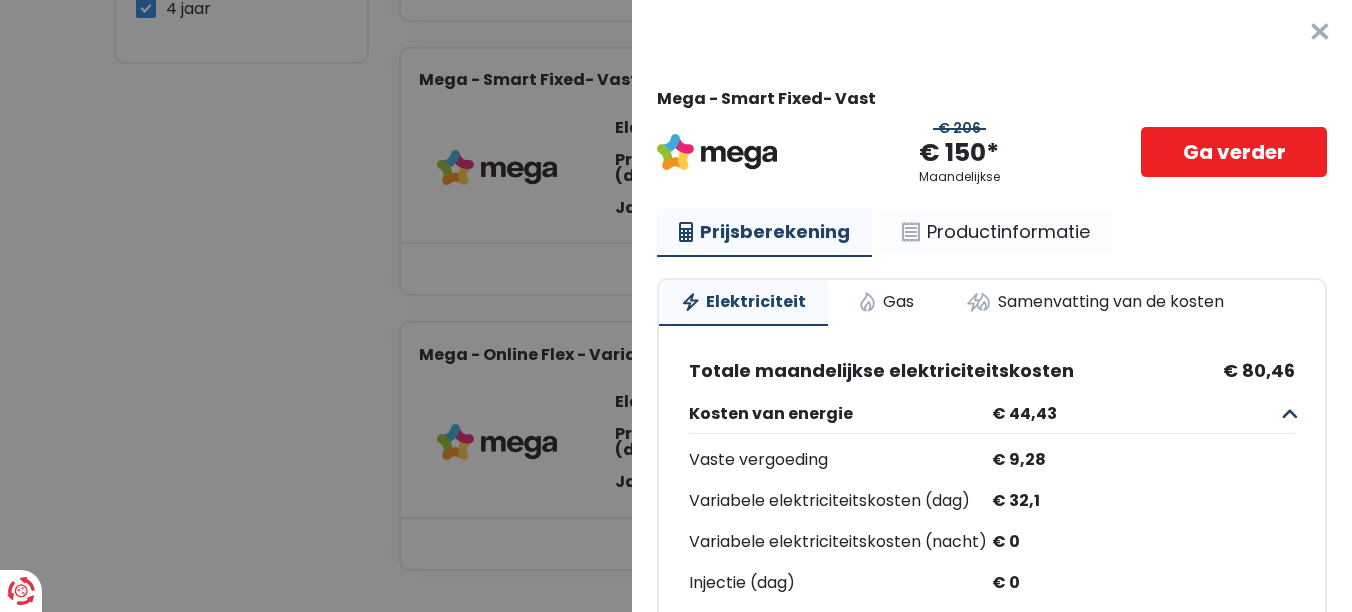 click on "Productinformatie" at bounding box center (996, 232) 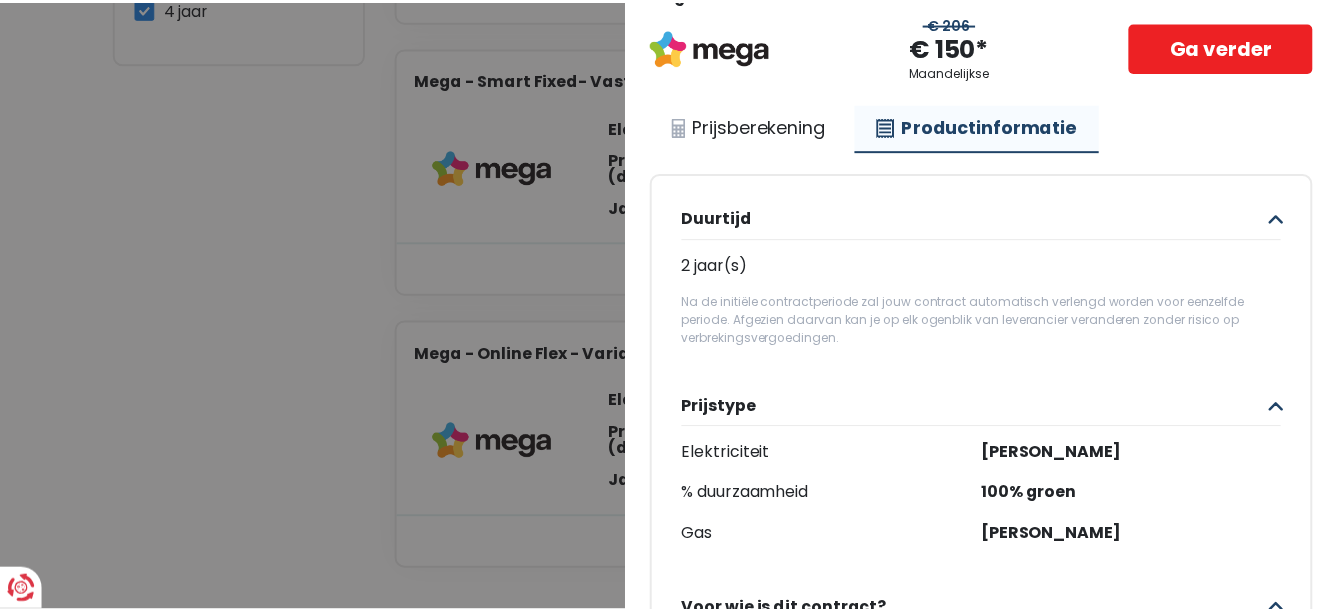 scroll, scrollTop: 0, scrollLeft: 0, axis: both 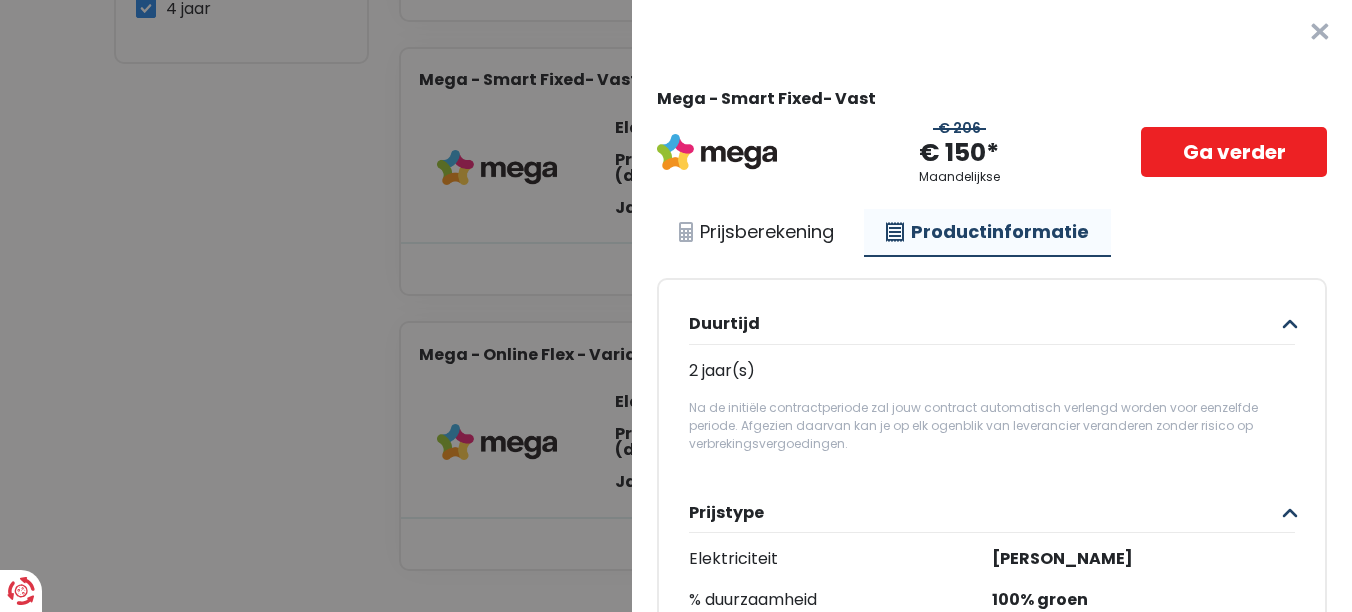 click on "×" at bounding box center [1320, 32] 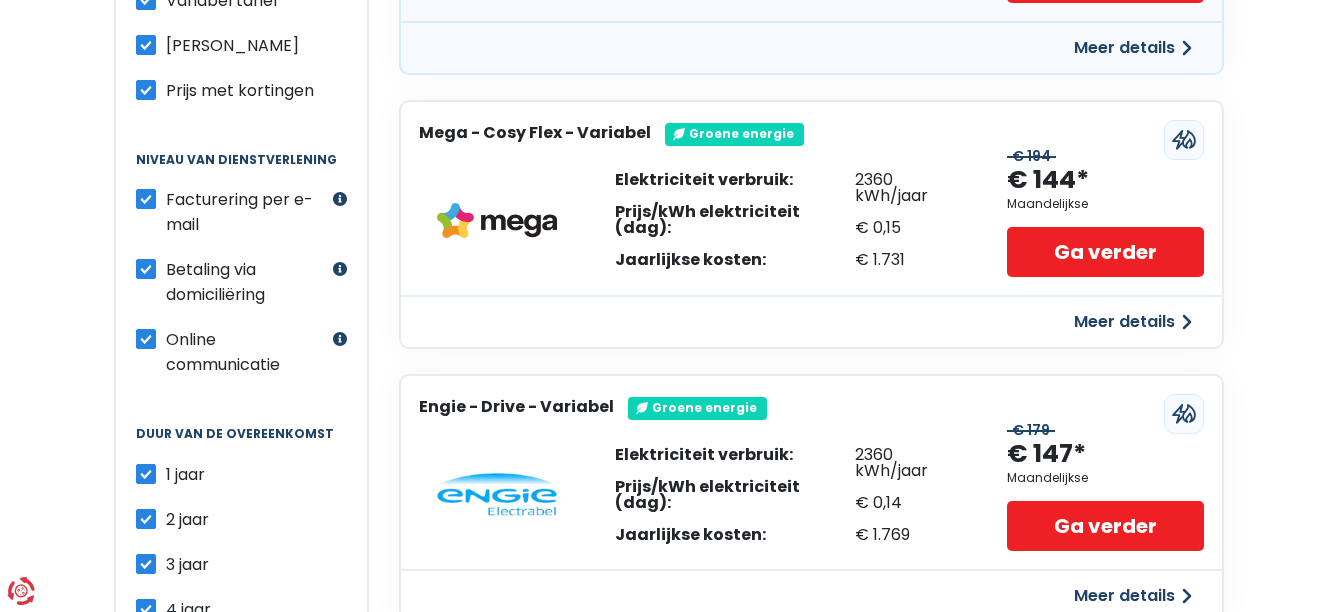 scroll, scrollTop: 600, scrollLeft: 0, axis: vertical 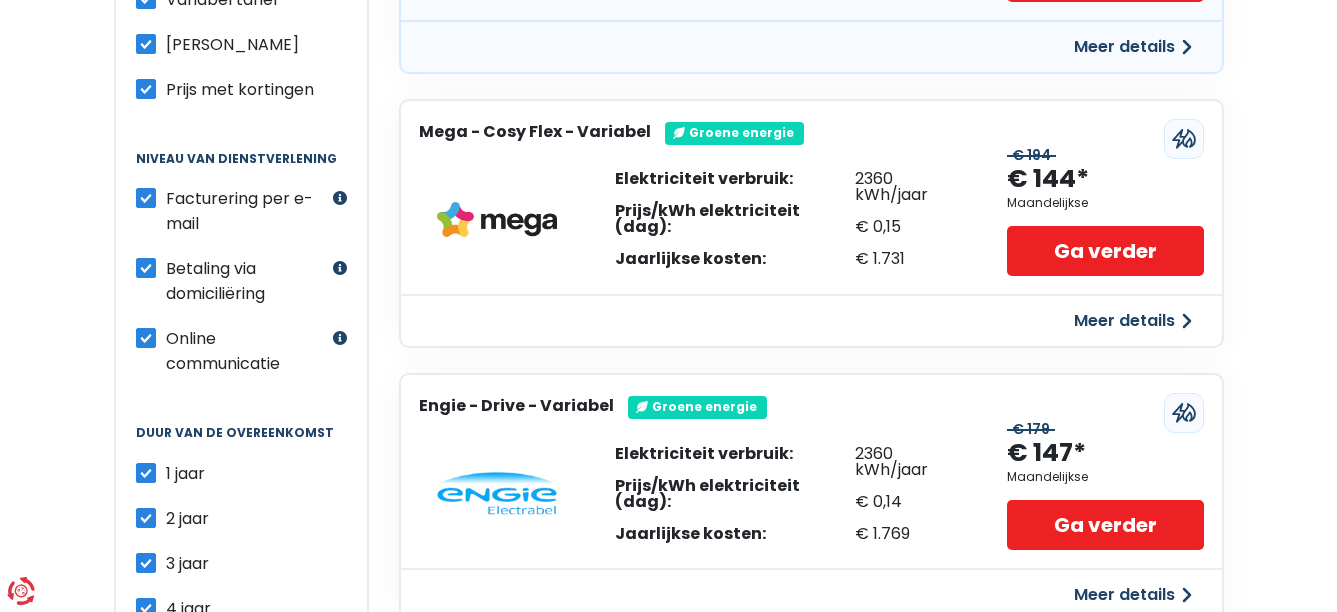 click on "Betaling via domiciliëring" at bounding box center [247, 281] 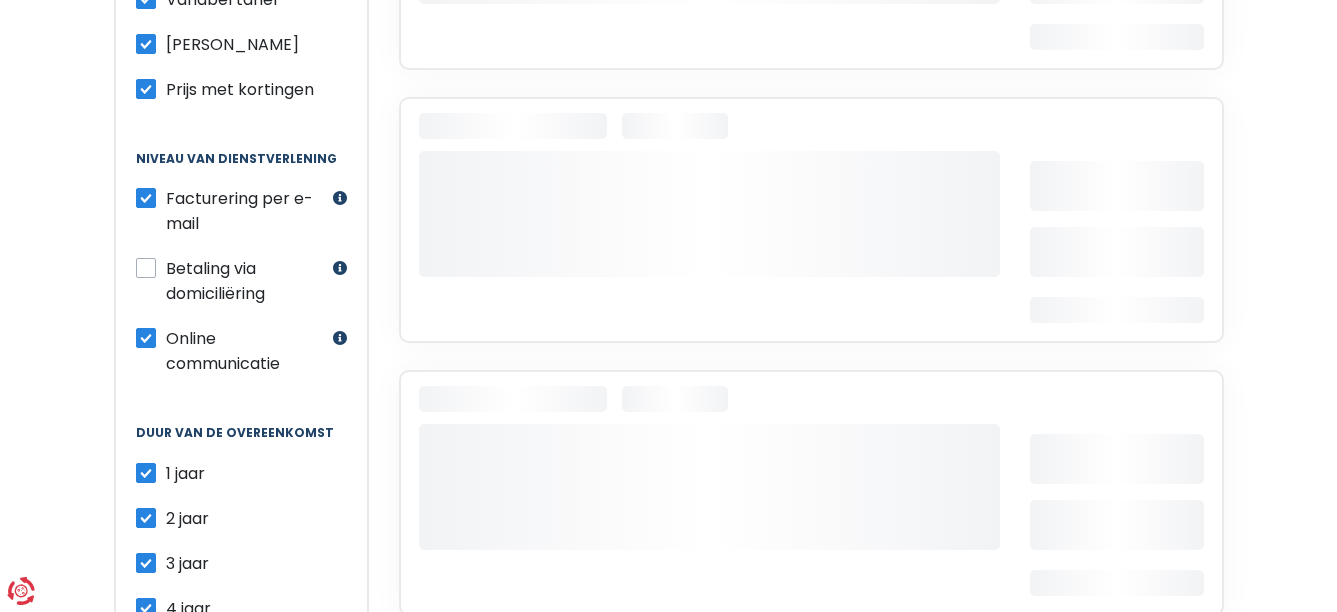 scroll, scrollTop: 700, scrollLeft: 0, axis: vertical 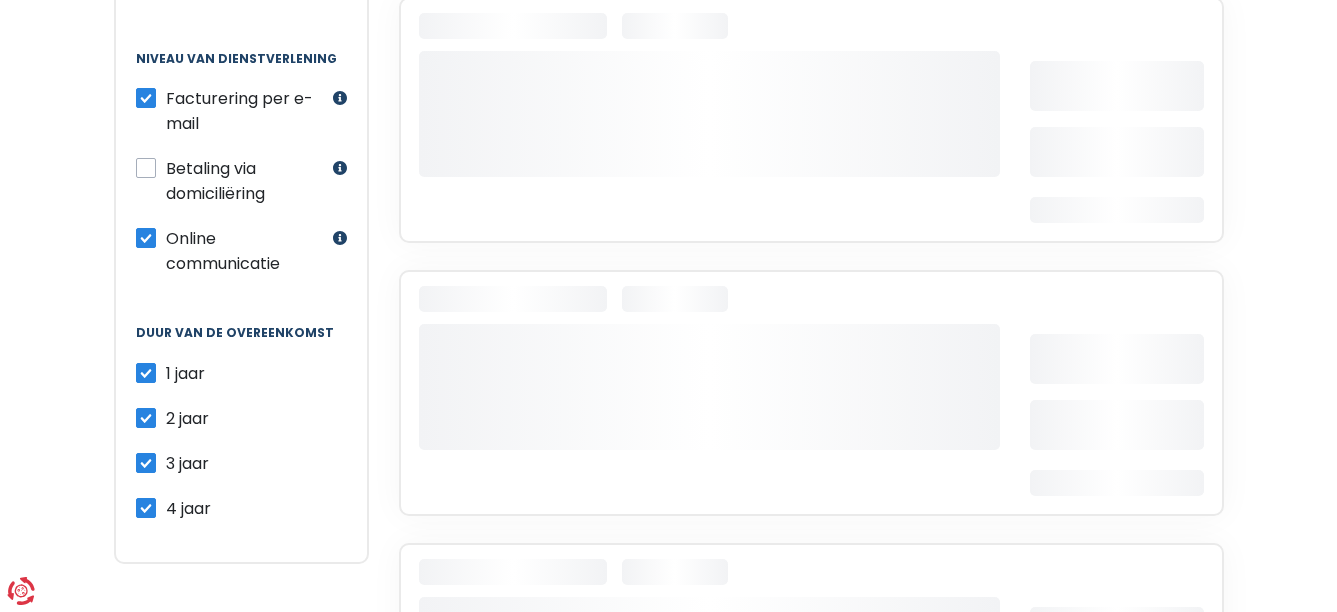 click on "Online communicatie" at bounding box center (247, 251) 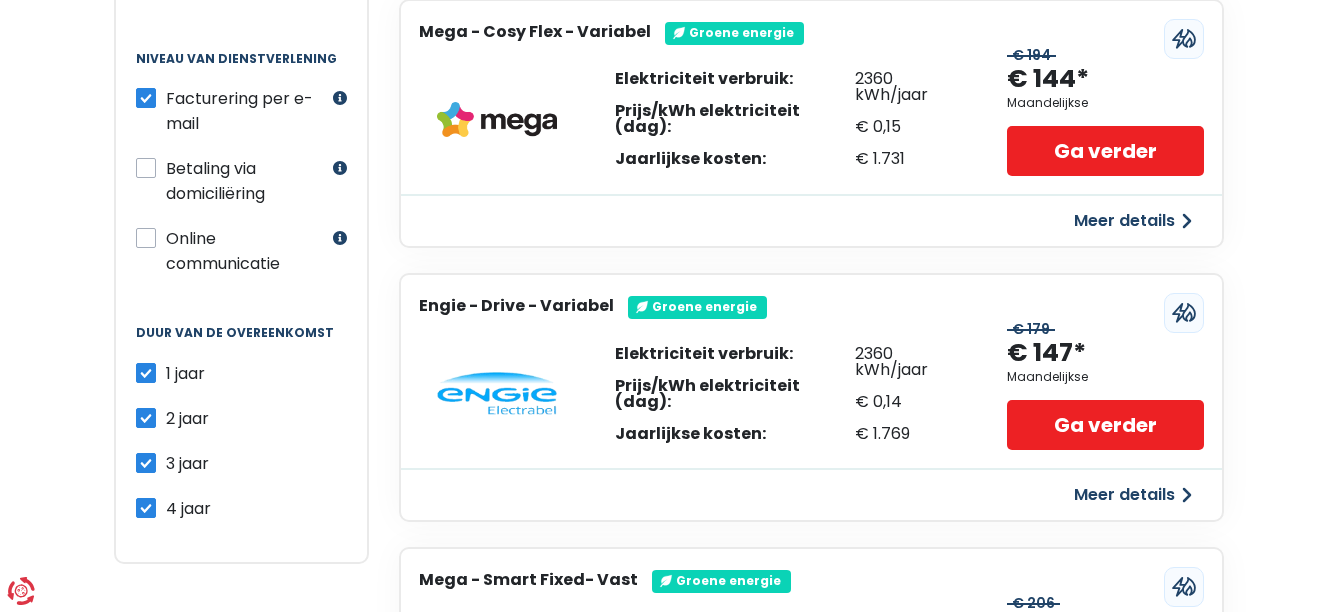 click on "4 jaar" at bounding box center [188, 508] 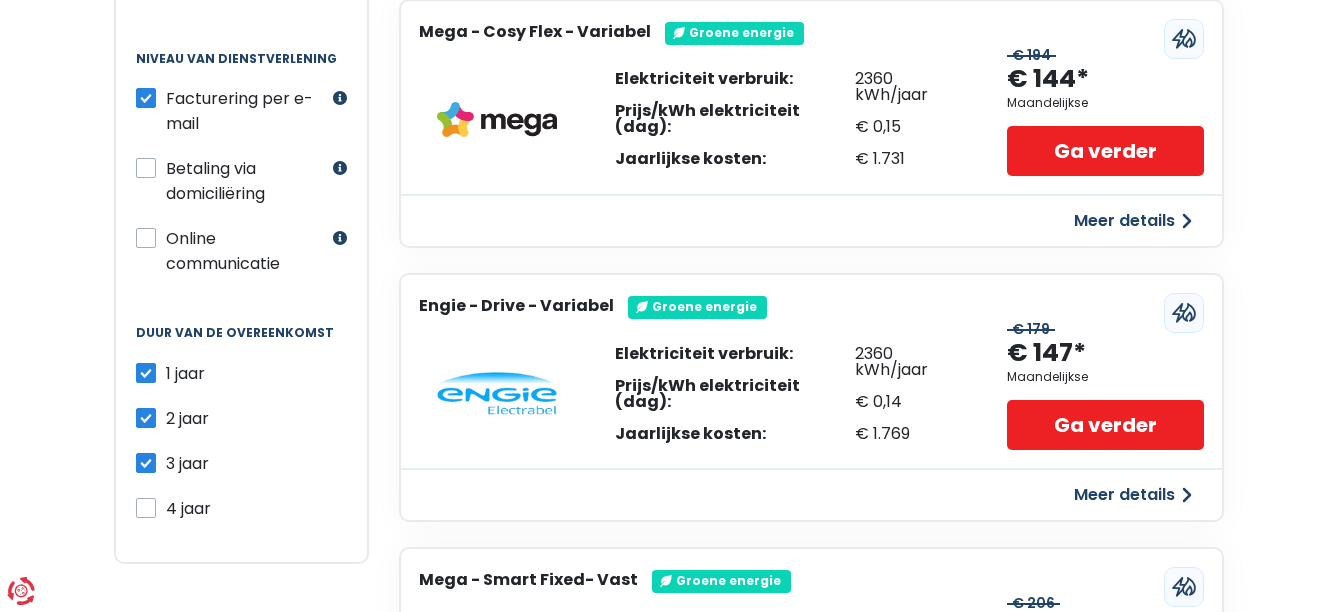 click on "3 jaar" at bounding box center (187, 463) 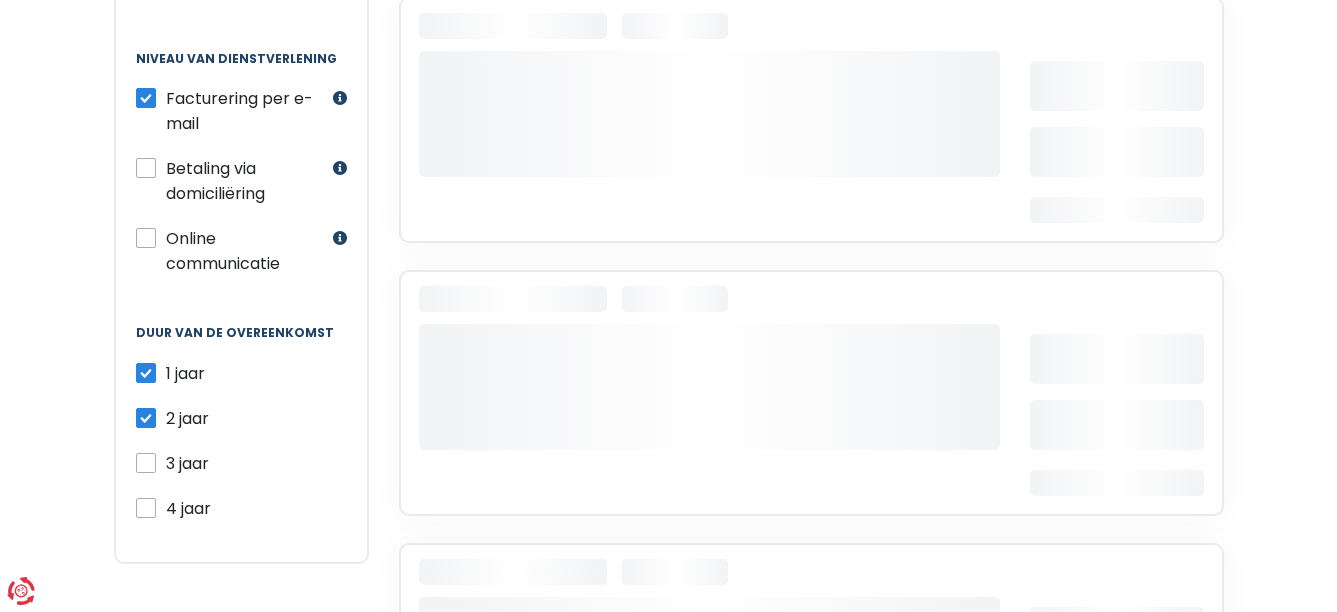 click on "2 jaar" at bounding box center [187, 418] 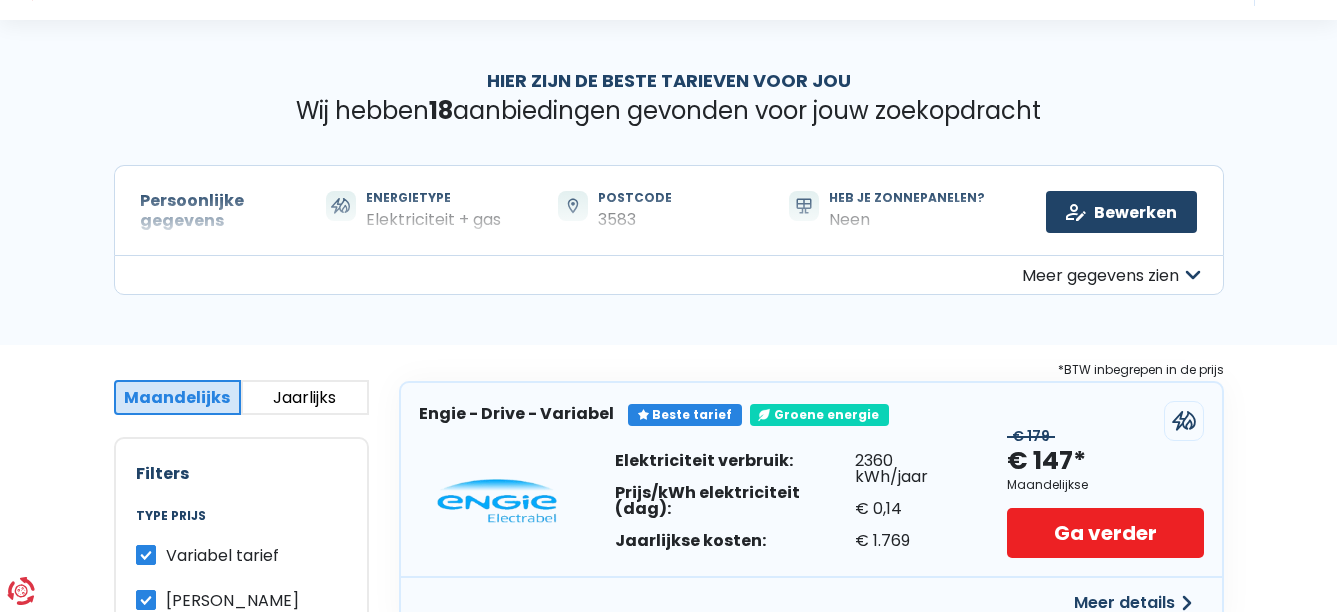 scroll, scrollTop: 0, scrollLeft: 0, axis: both 